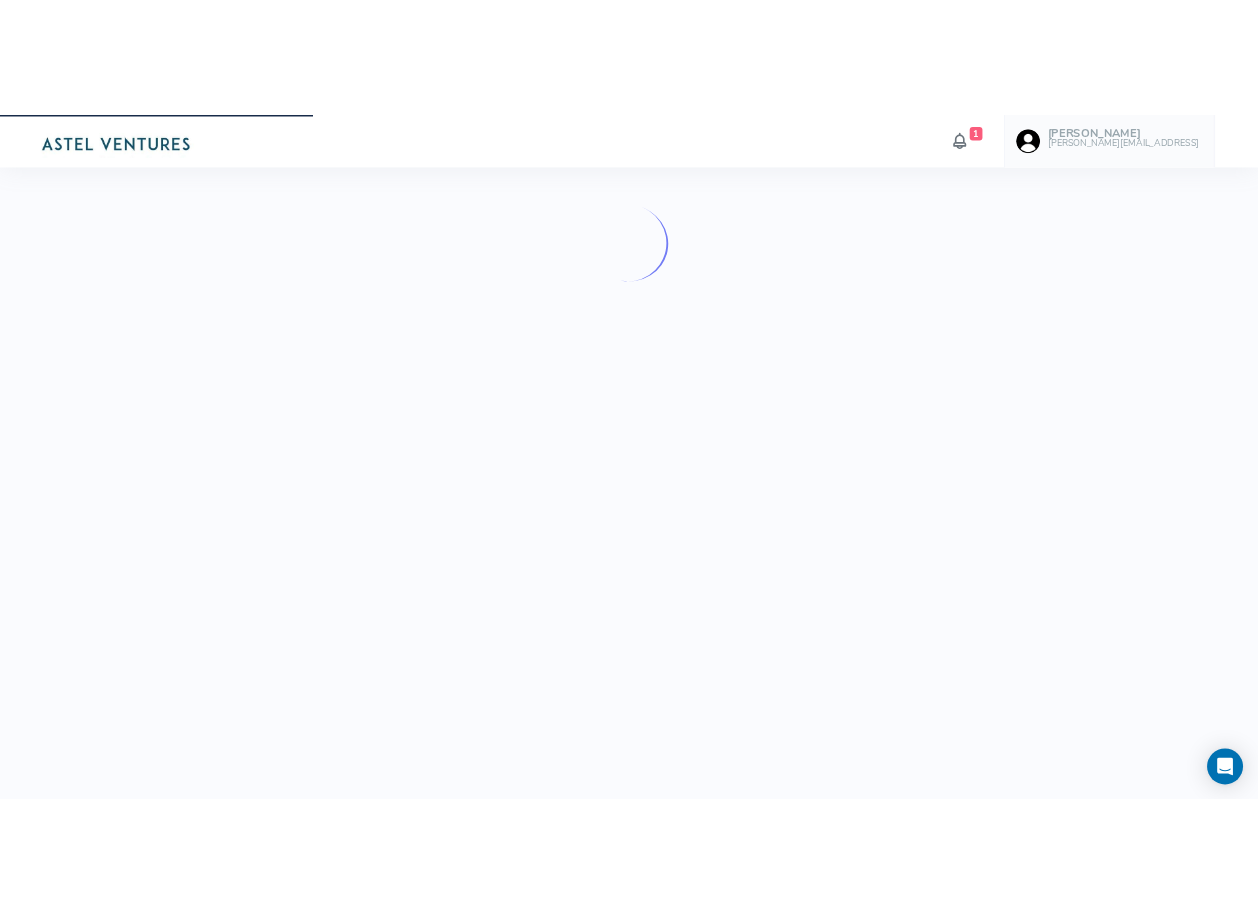 scroll, scrollTop: 0, scrollLeft: 0, axis: both 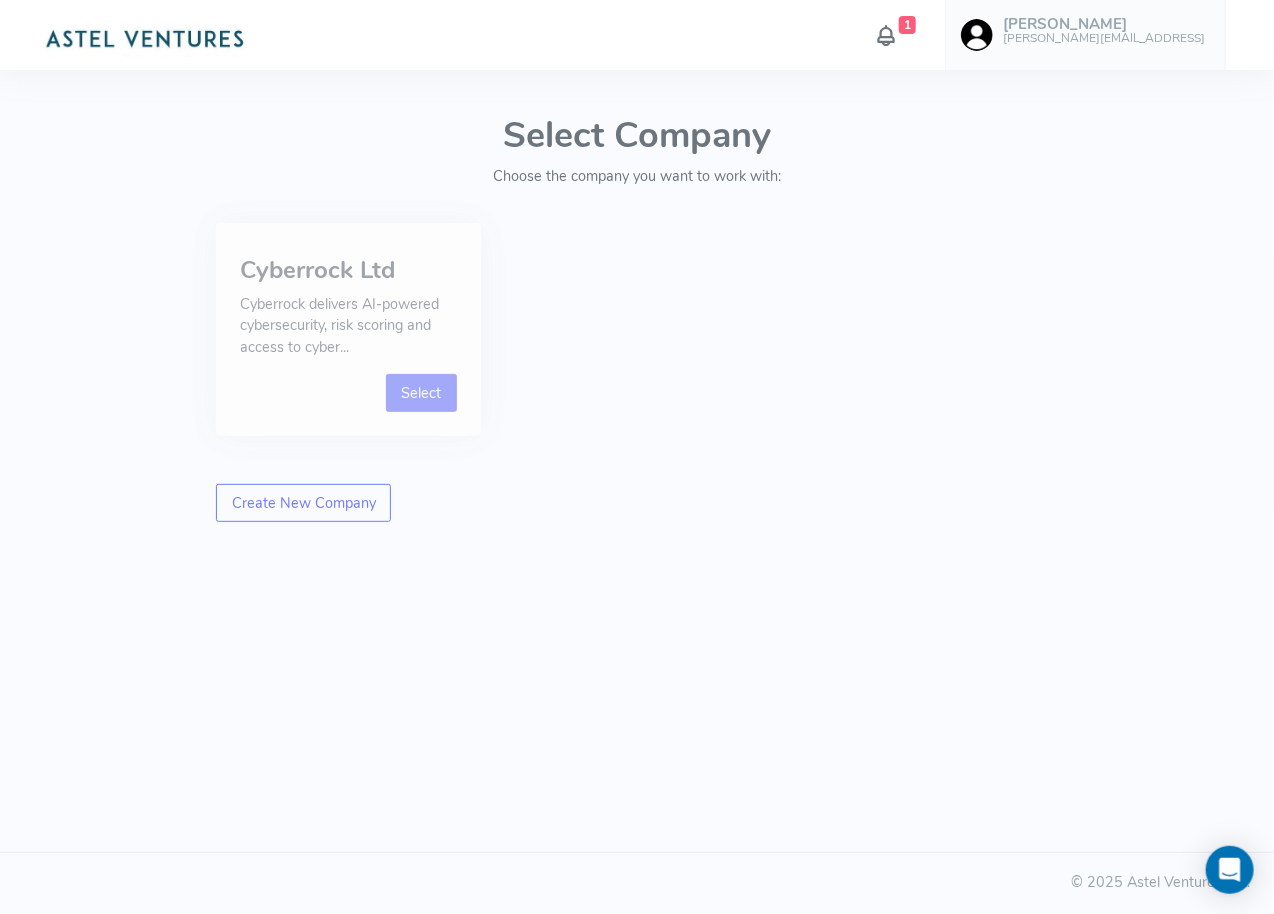 click on "Select" at bounding box center [421, 393] 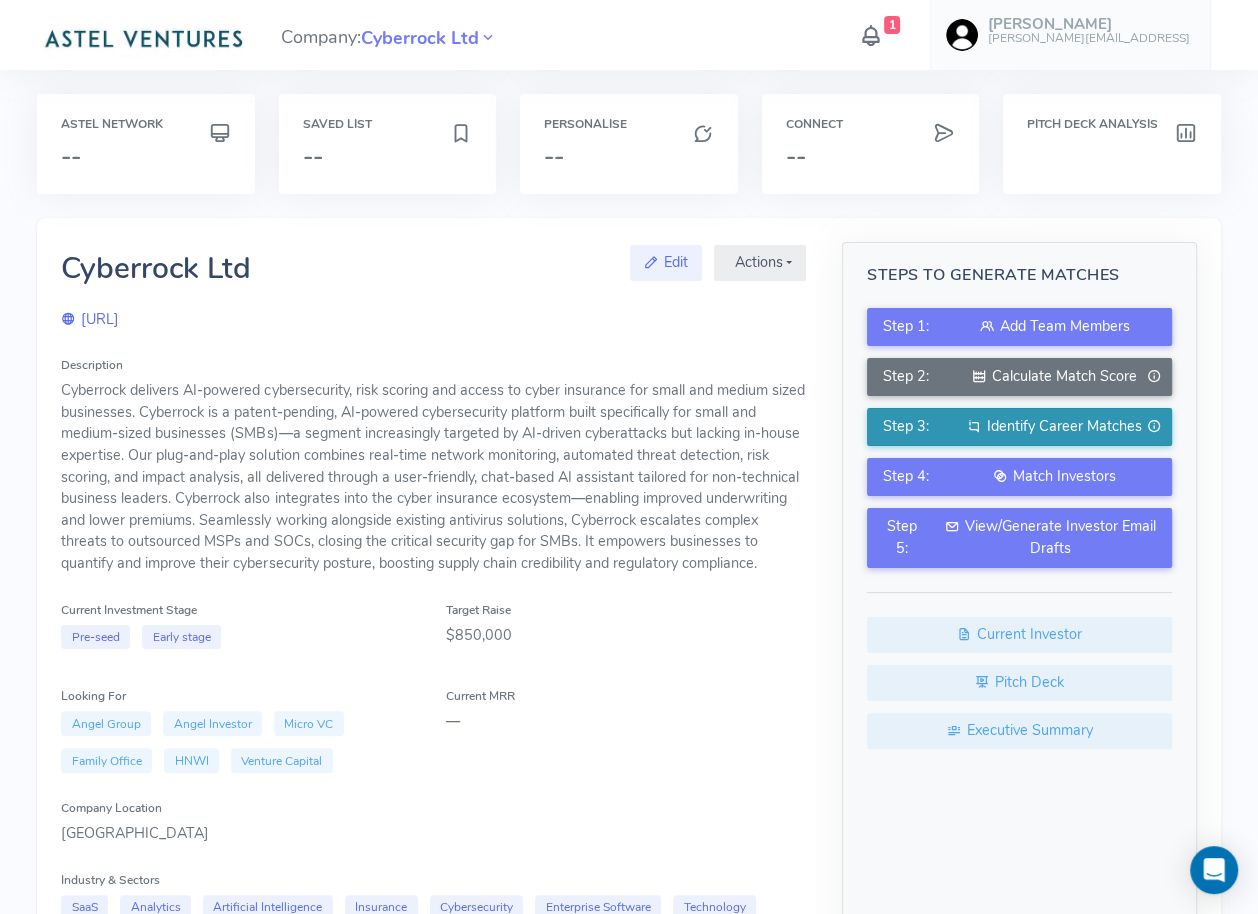 click on "Identify Career Matches" 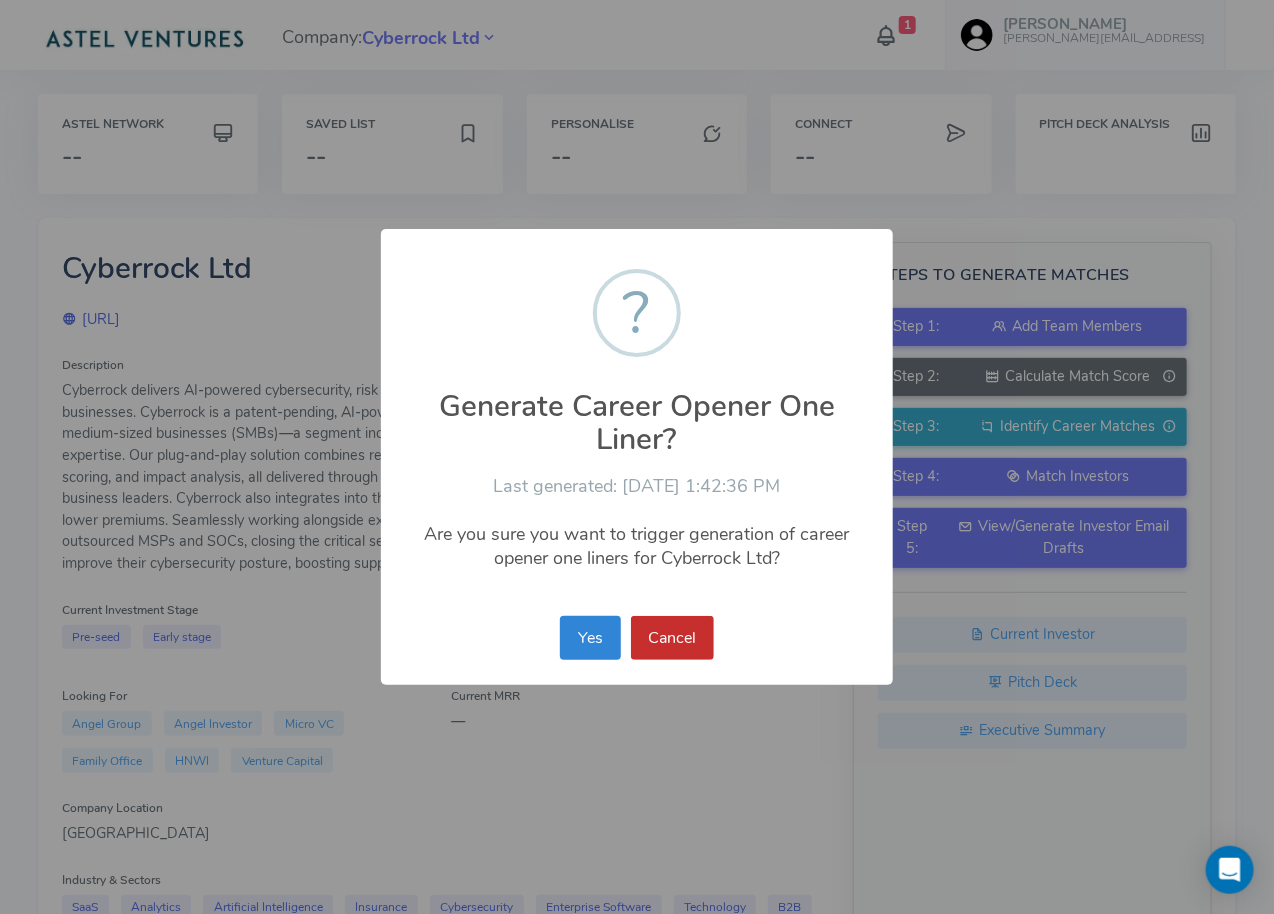click on "Cancel" at bounding box center [672, 638] 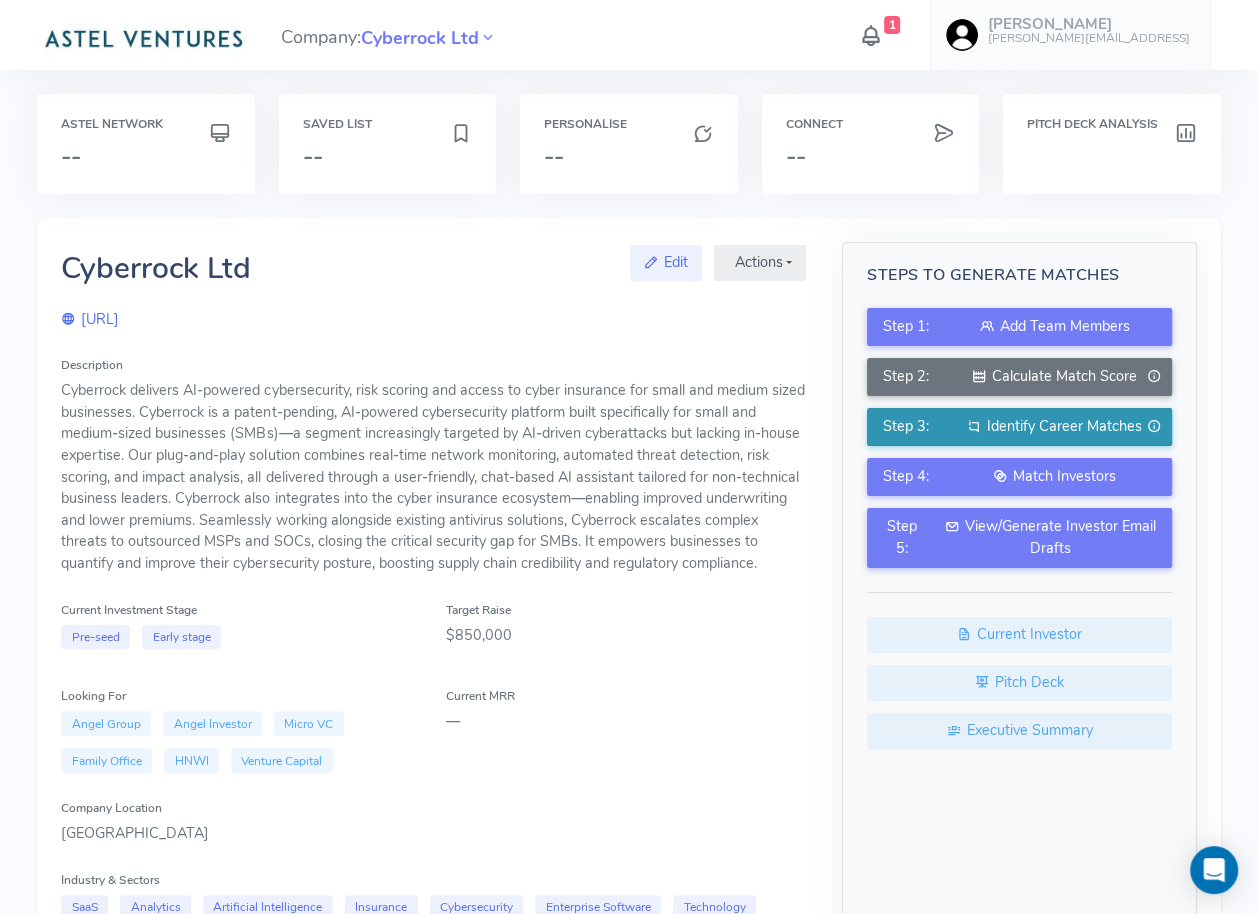 click on "Identify Career Matches" at bounding box center [1064, 426] 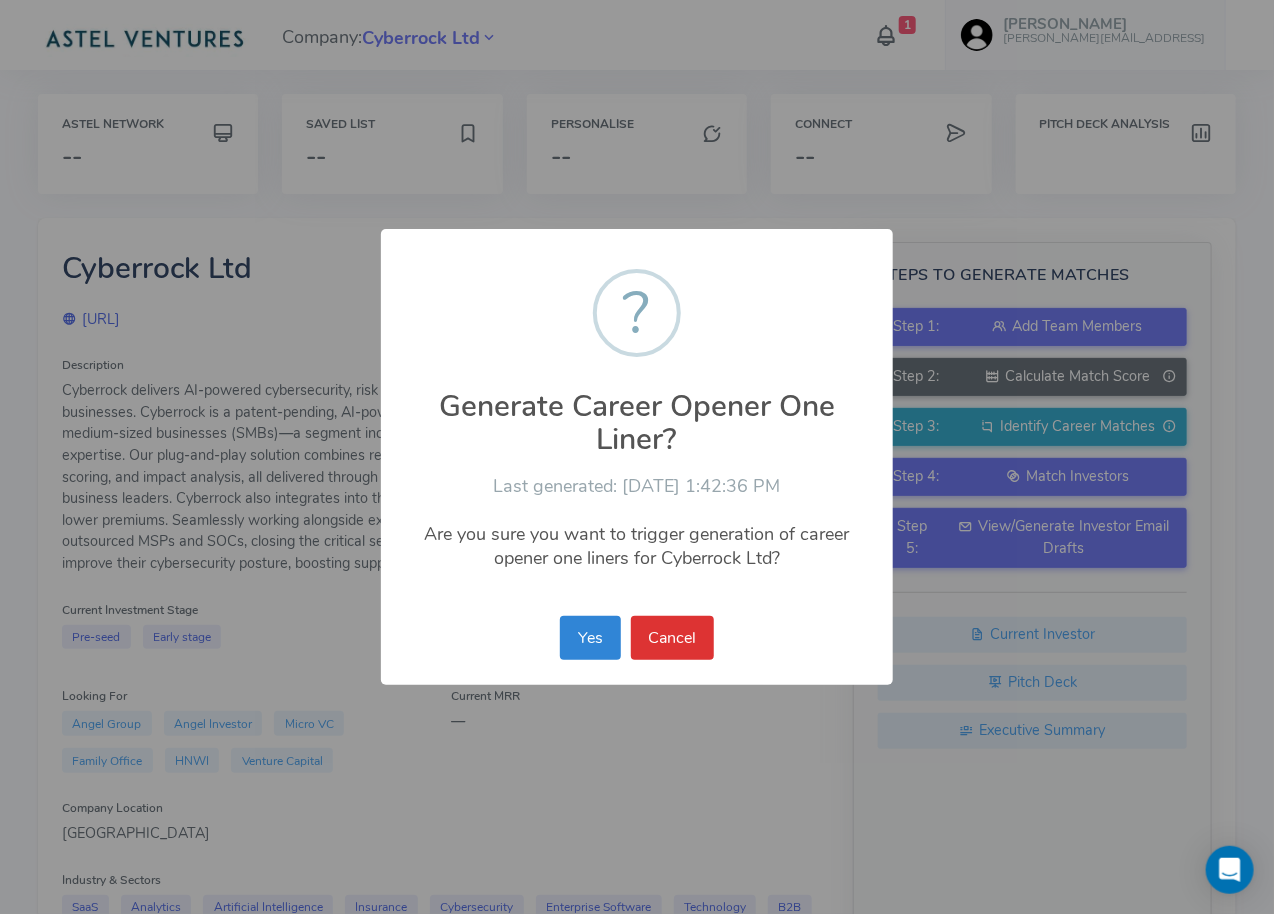 click on "× ? Generate Career Opener One Liner? Last generated: 7/1/2025, 1:42:36 PM
Are you sure you want to trigger generation of career opener one liners for Cyberrock Ltd?
Yes No Cancel" at bounding box center [637, 457] 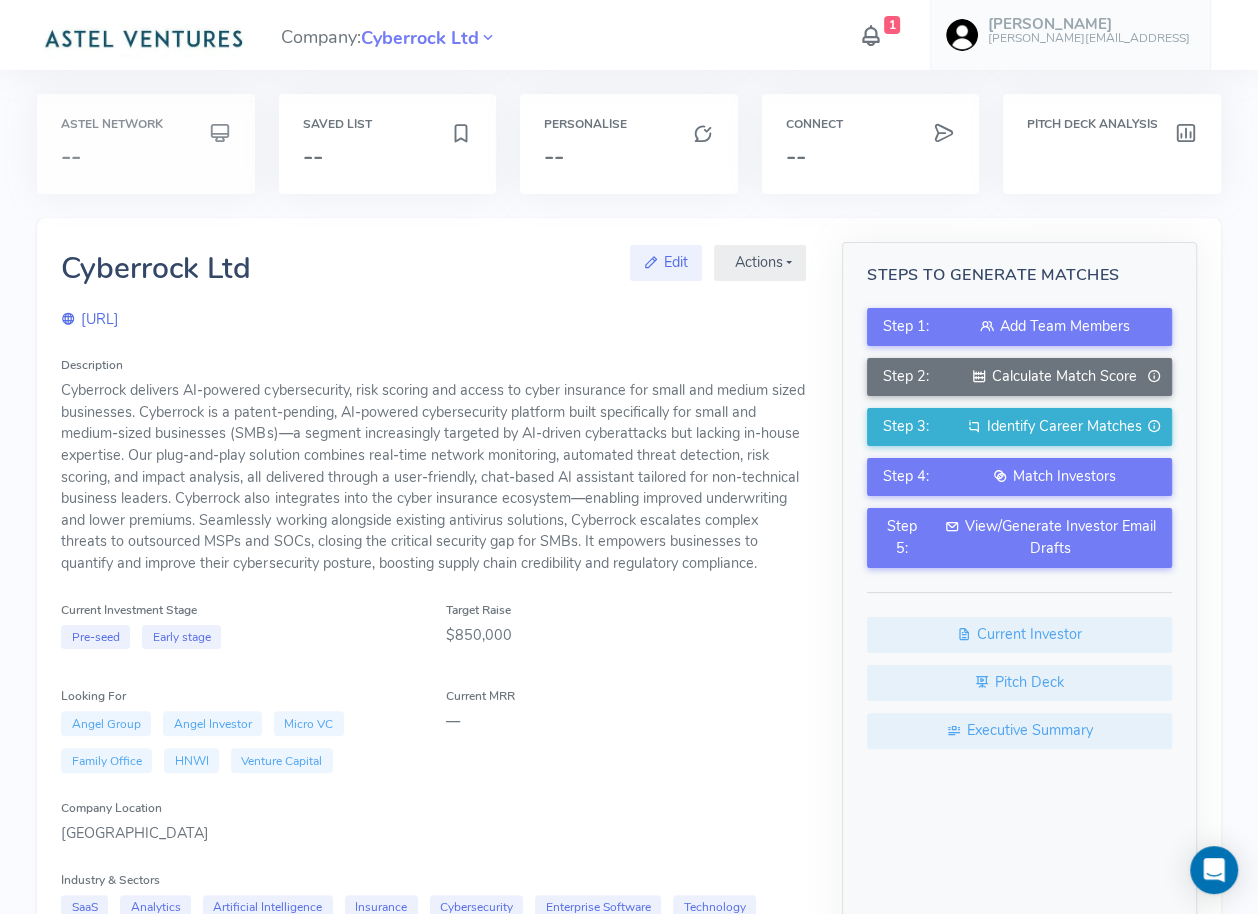click on "--" at bounding box center [145, 156] 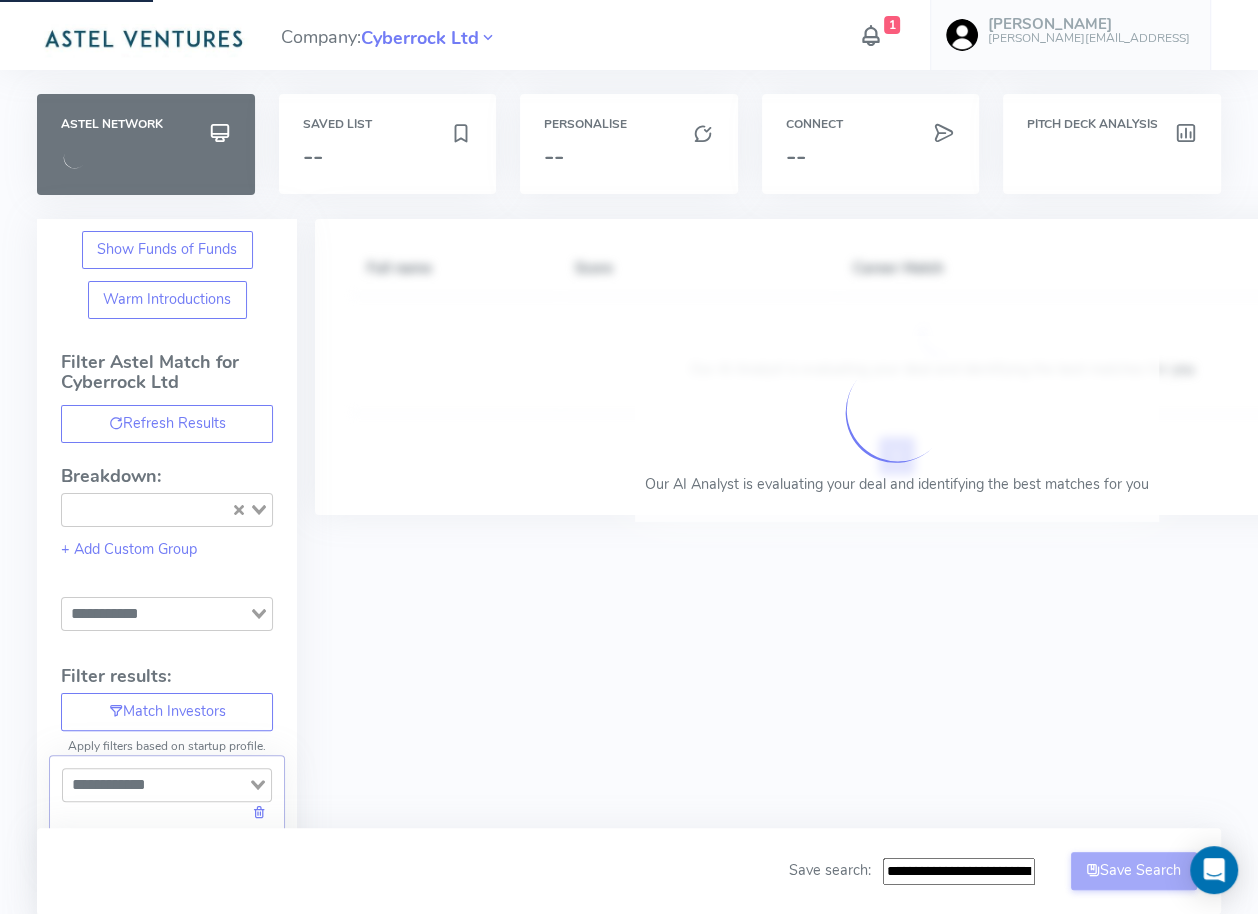 type on "**********" 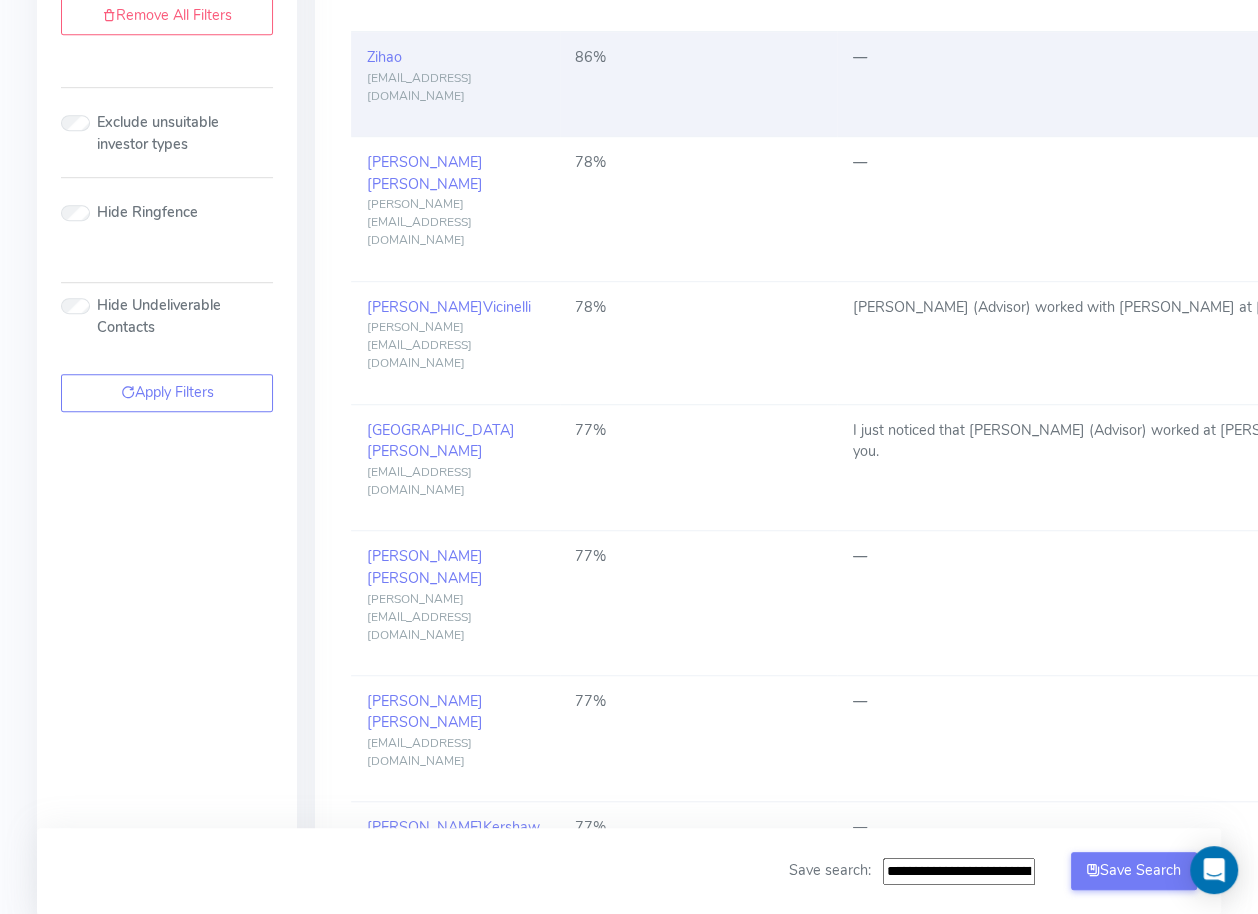 scroll, scrollTop: 820, scrollLeft: 0, axis: vertical 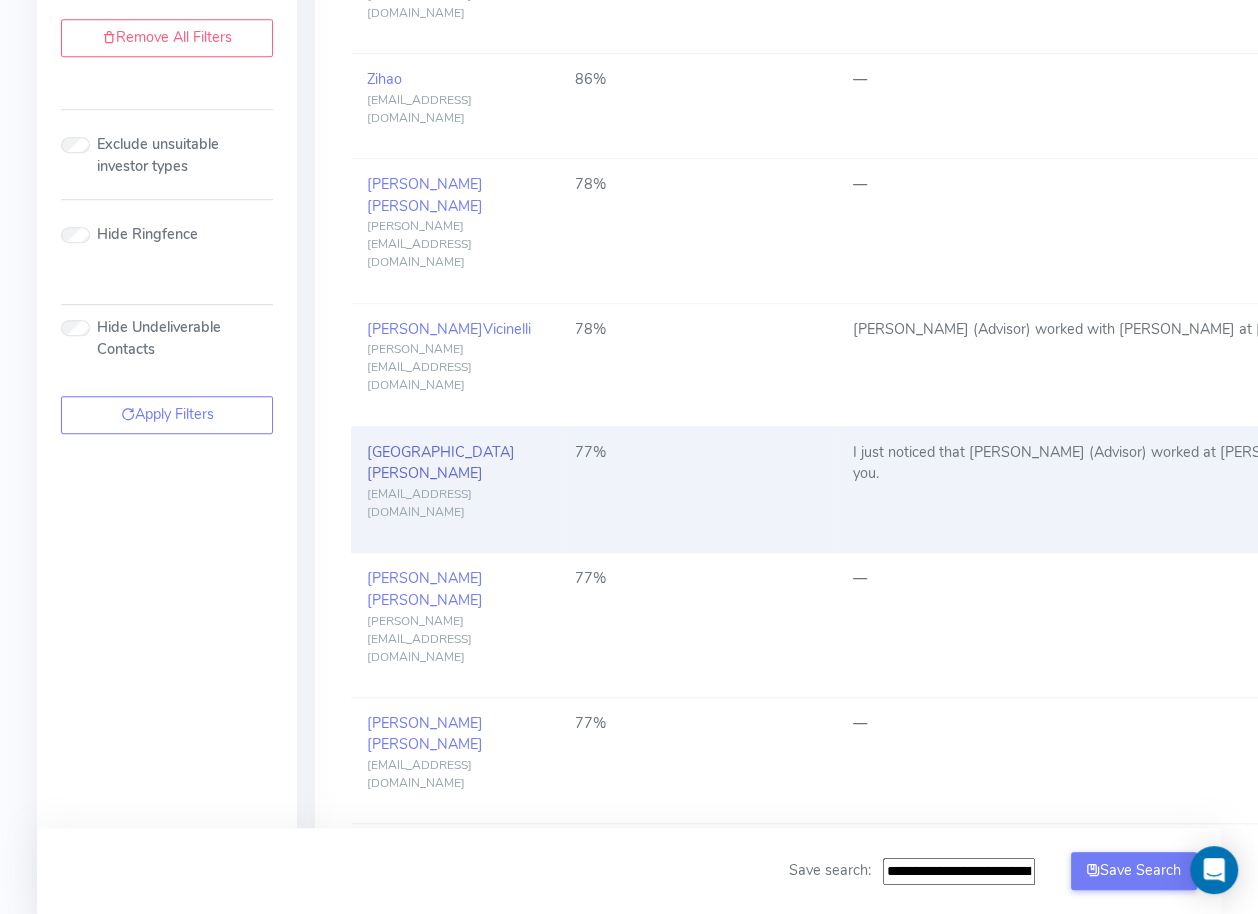 click on "[PERSON_NAME]" at bounding box center (425, 473) 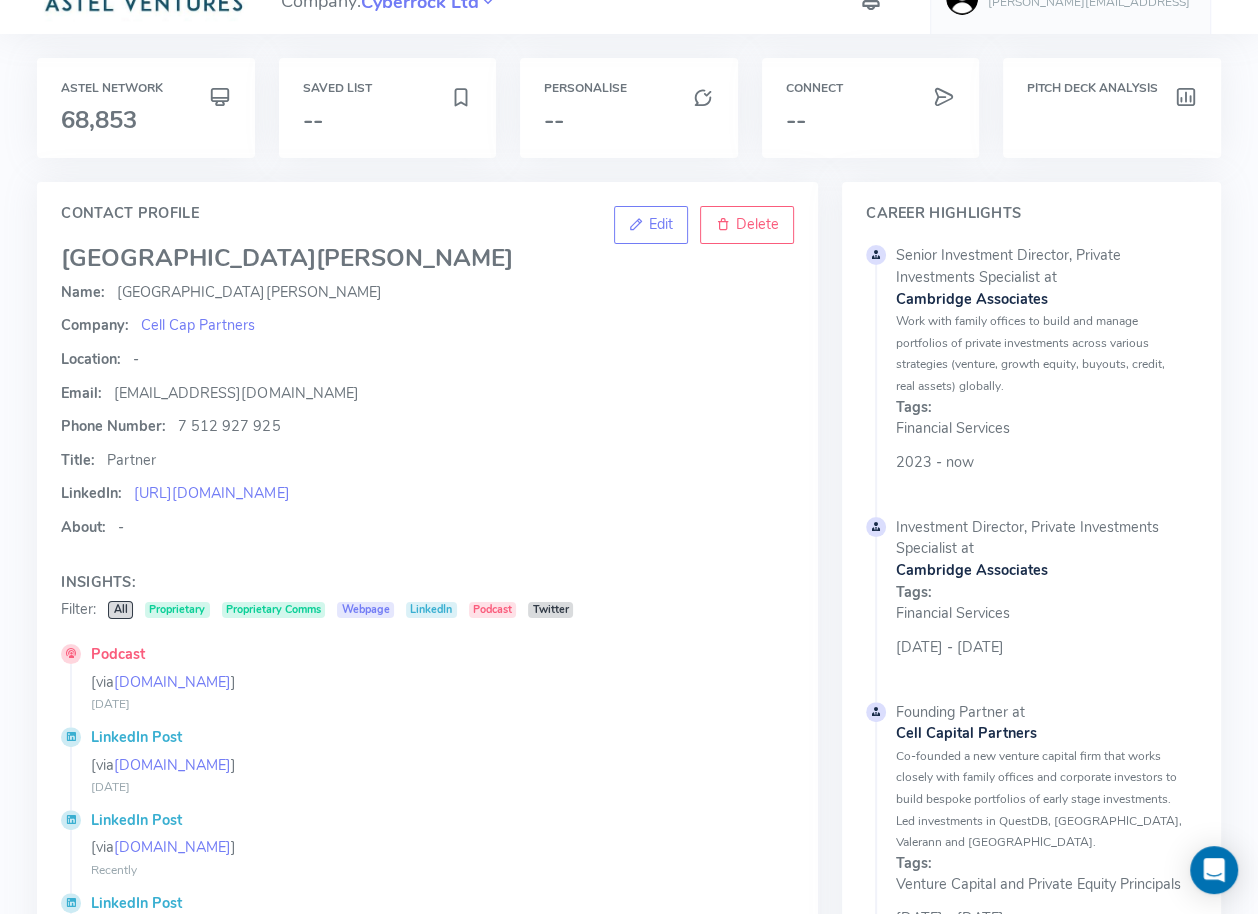 scroll, scrollTop: 0, scrollLeft: 0, axis: both 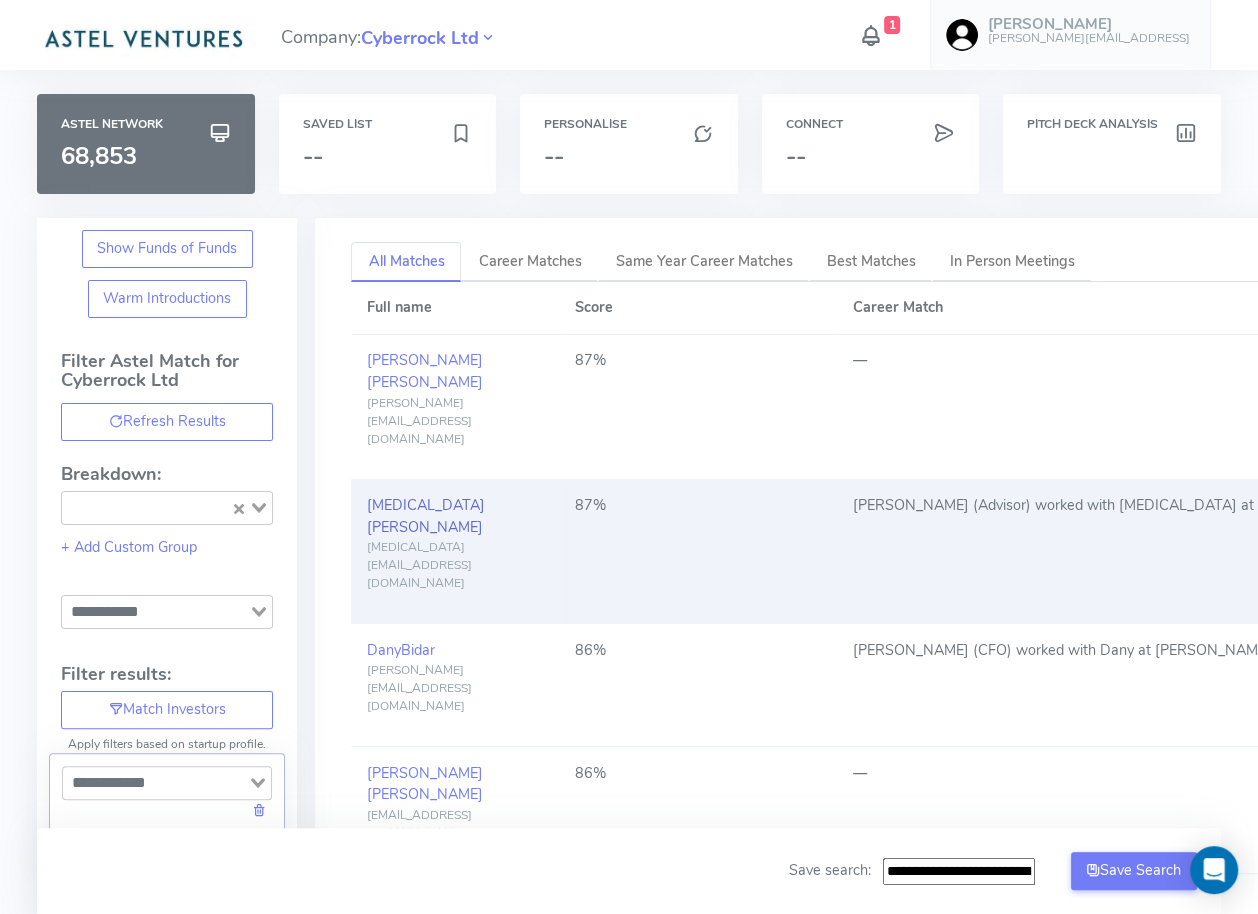 click on "[PERSON_NAME]" at bounding box center [425, 527] 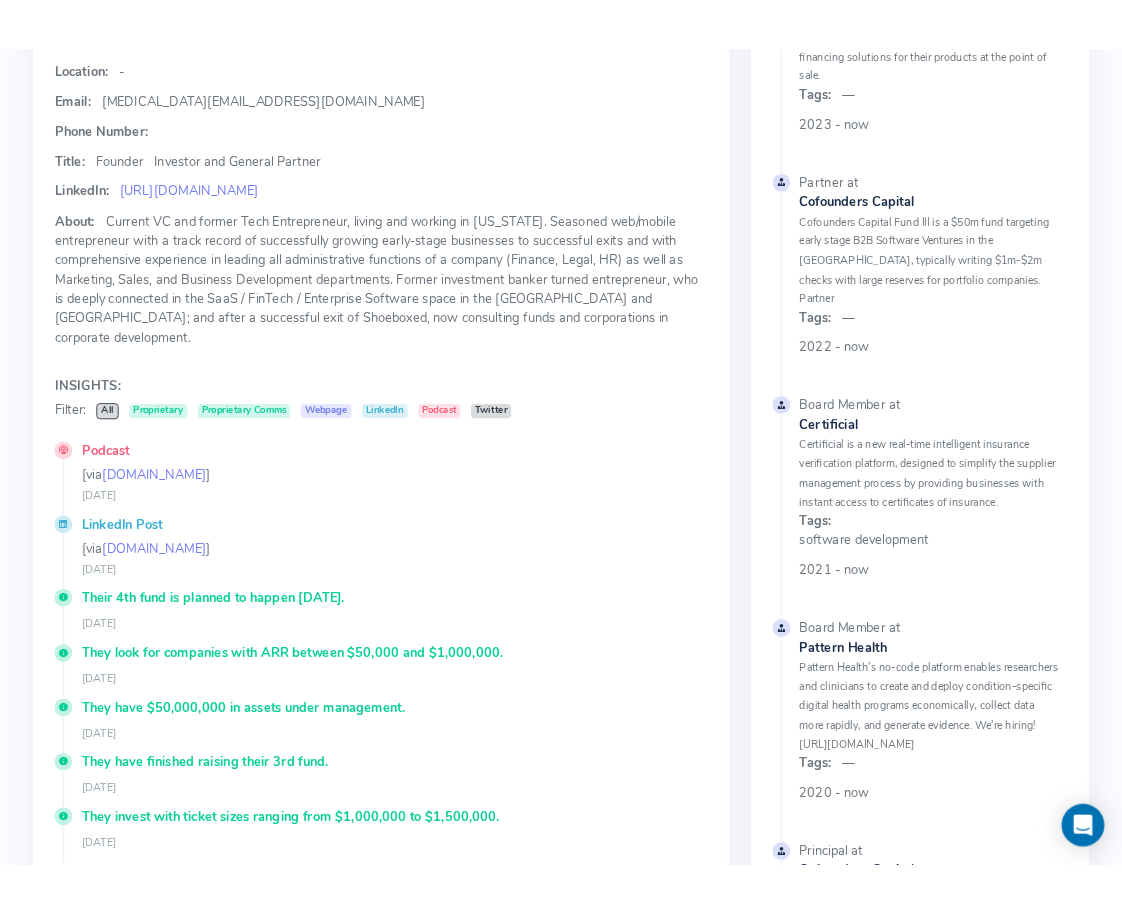 scroll, scrollTop: 0, scrollLeft: 0, axis: both 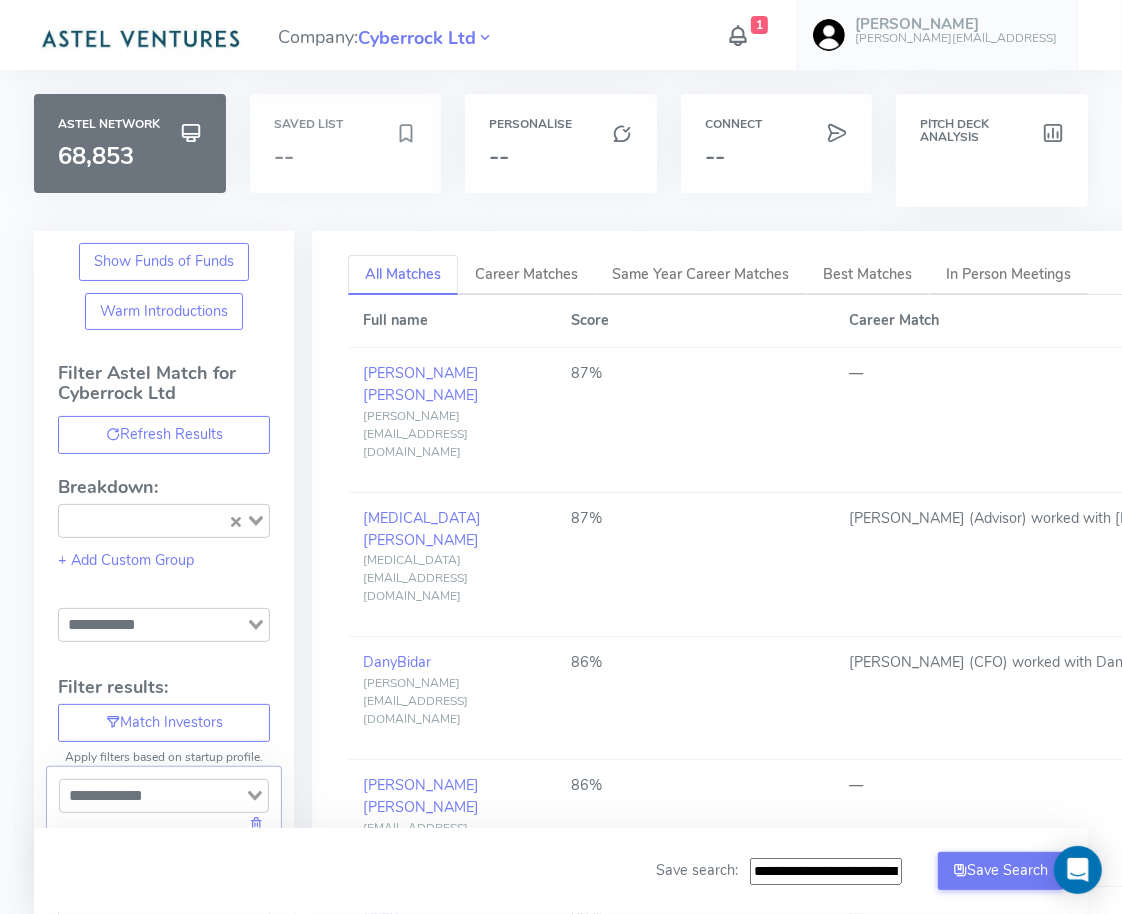 click on "--" at bounding box center (335, 156) 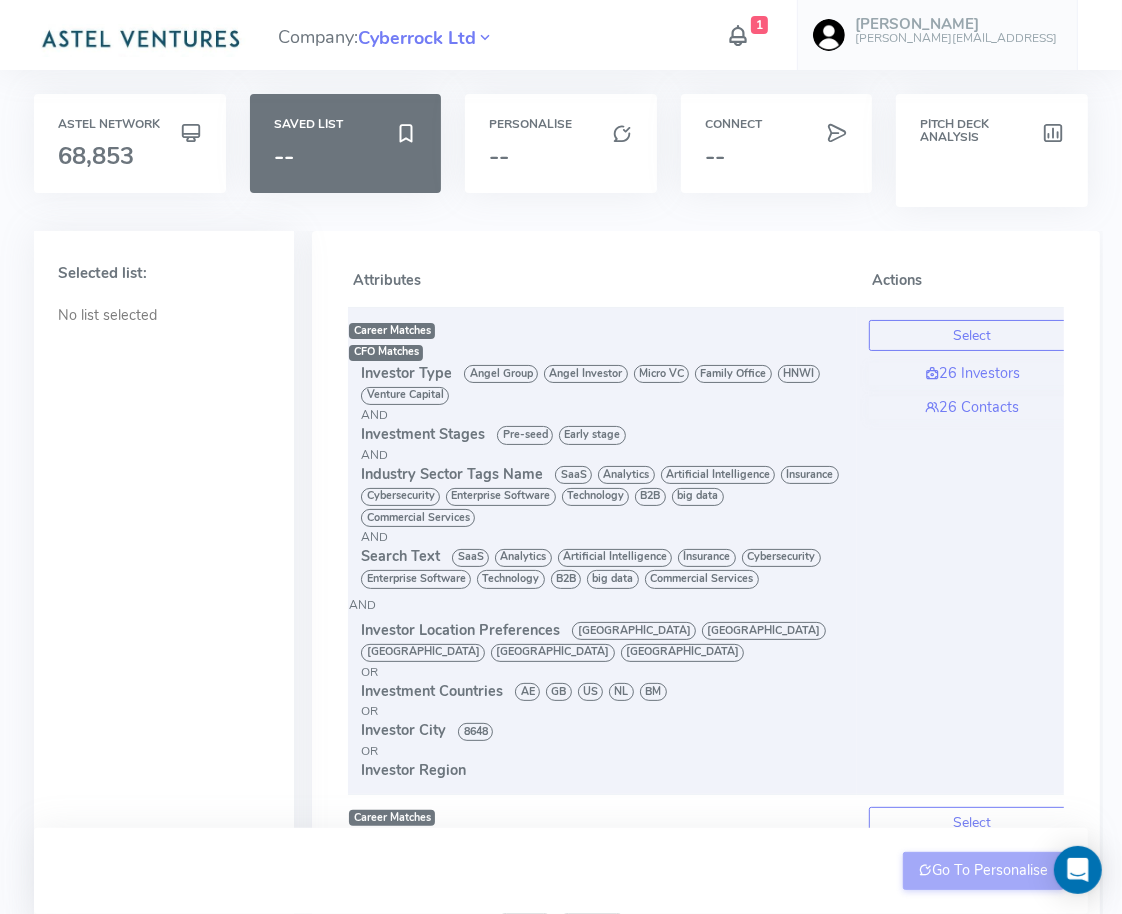 scroll, scrollTop: 0, scrollLeft: 463, axis: horizontal 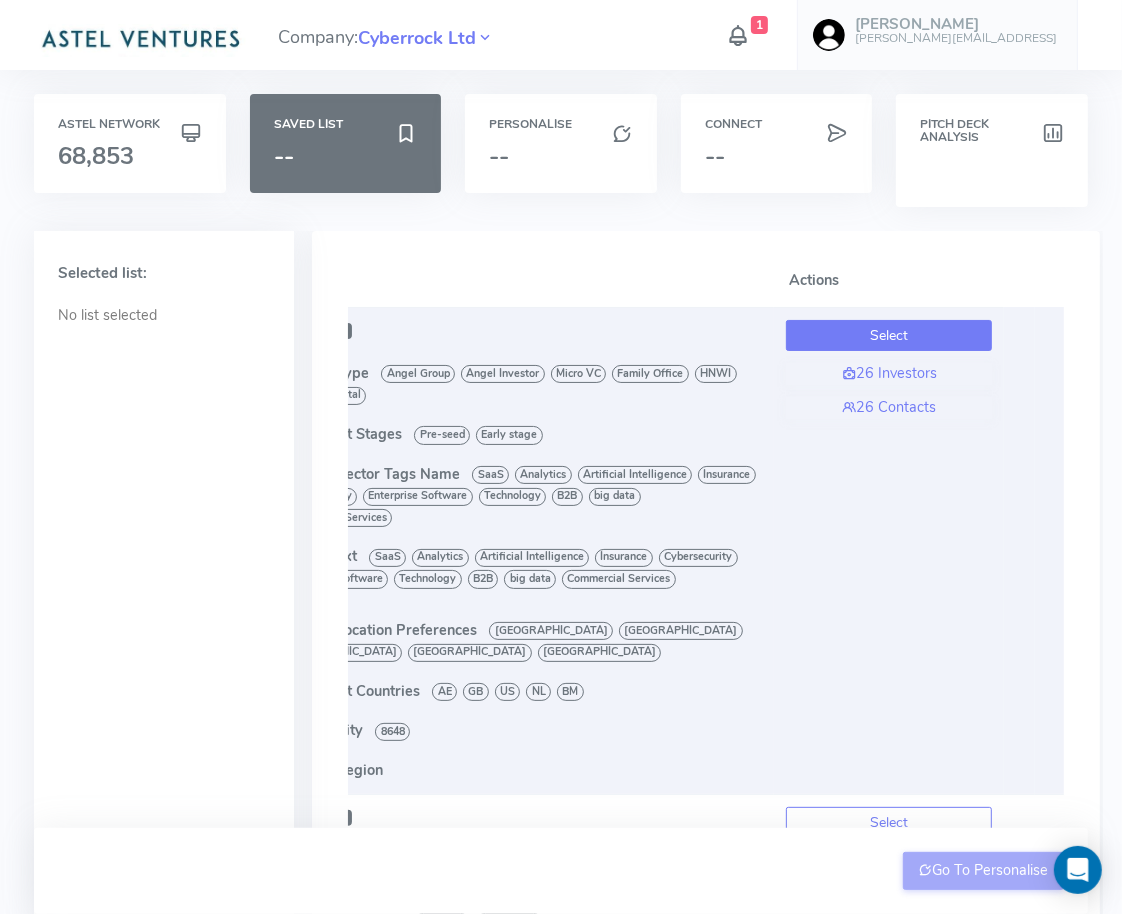 click on "Select" at bounding box center [889, 336] 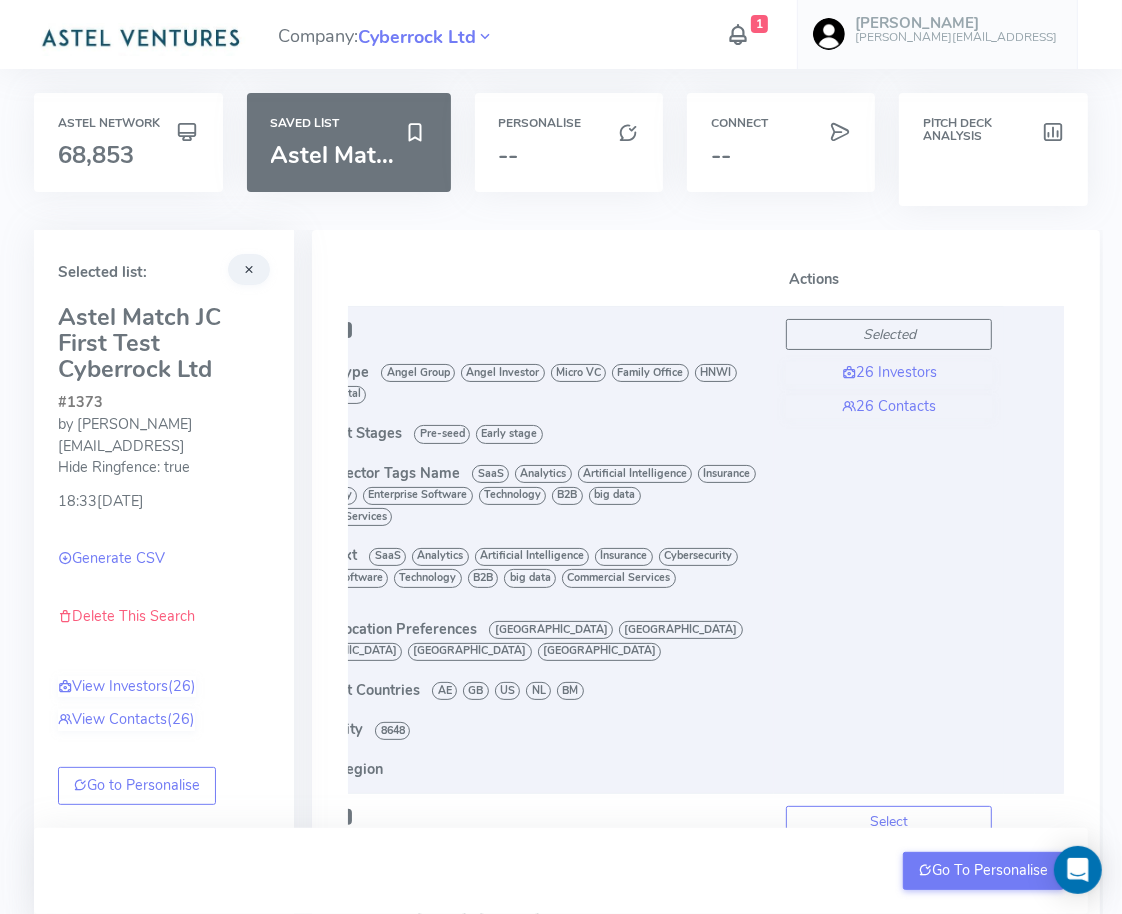 scroll, scrollTop: 4, scrollLeft: 0, axis: vertical 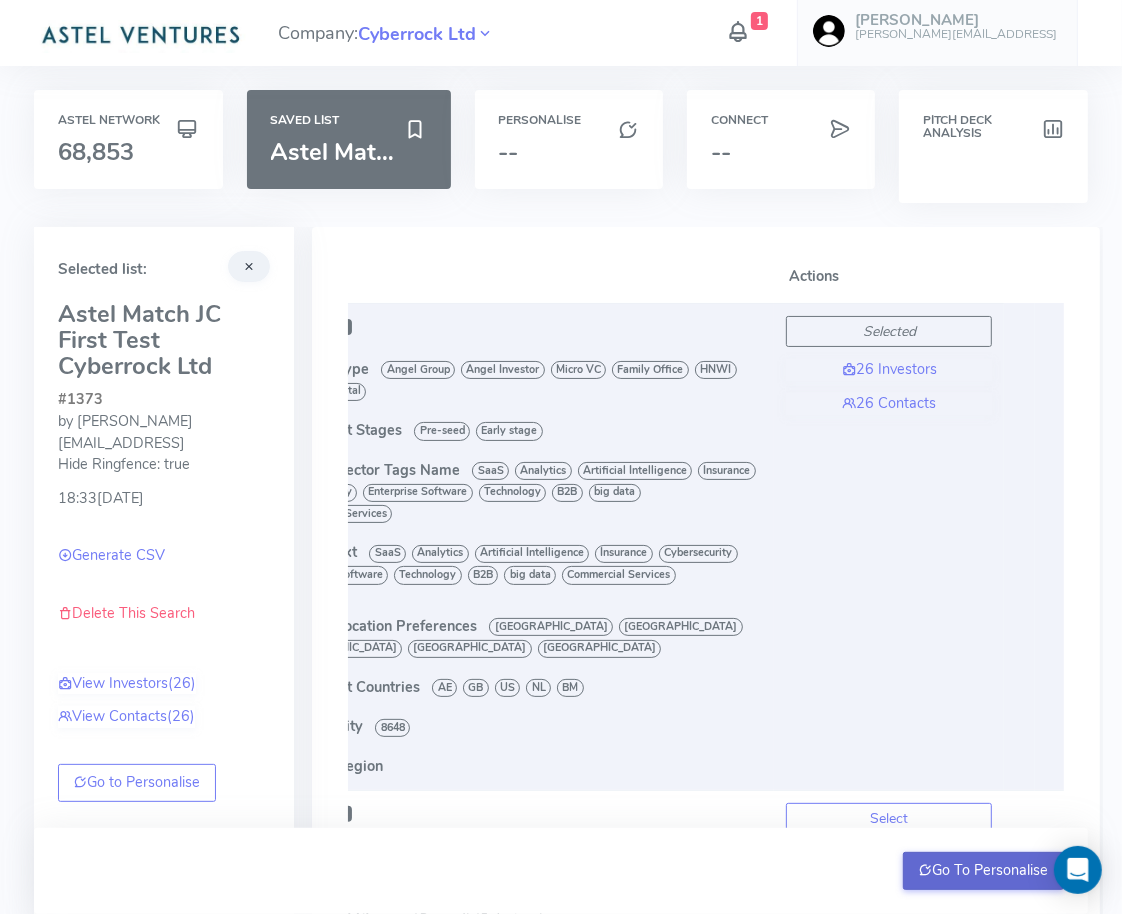 click on "Go To Personalise" at bounding box center (983, 871) 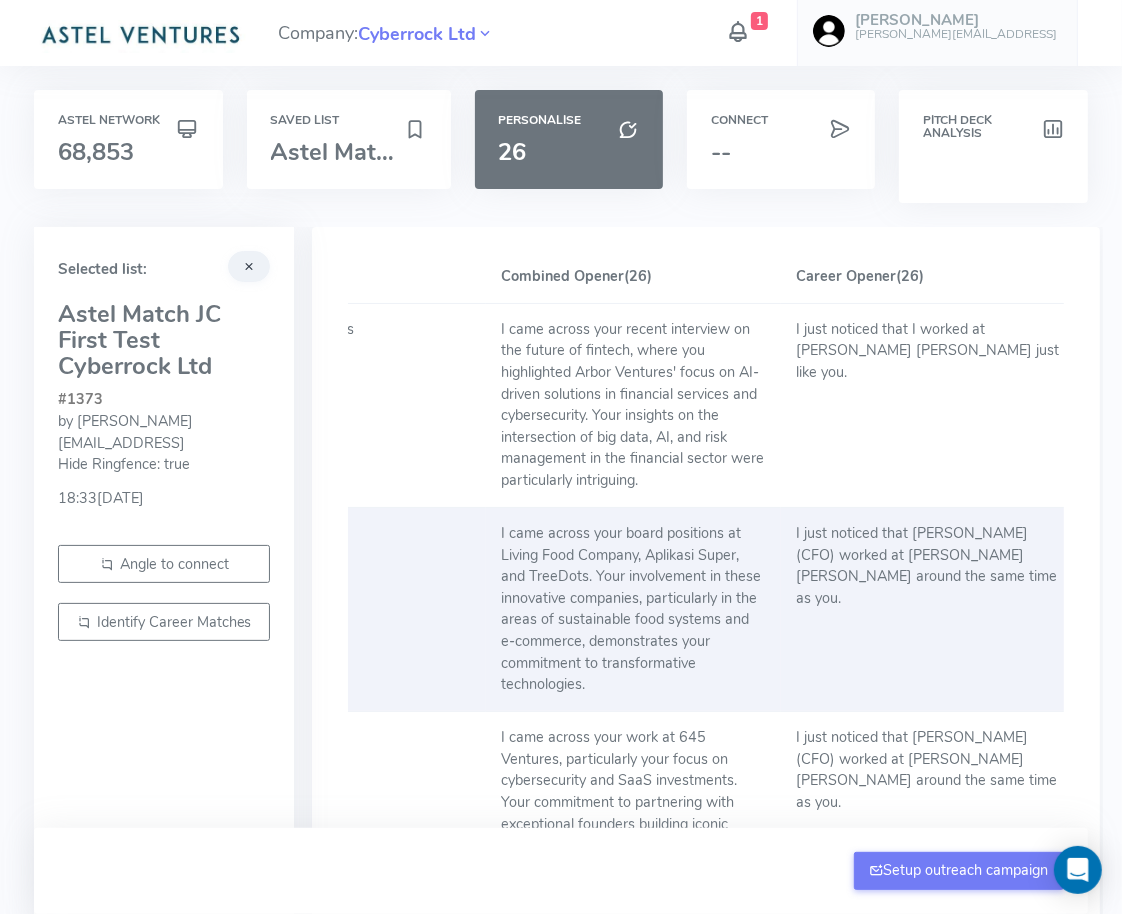 scroll, scrollTop: 0, scrollLeft: 346, axis: horizontal 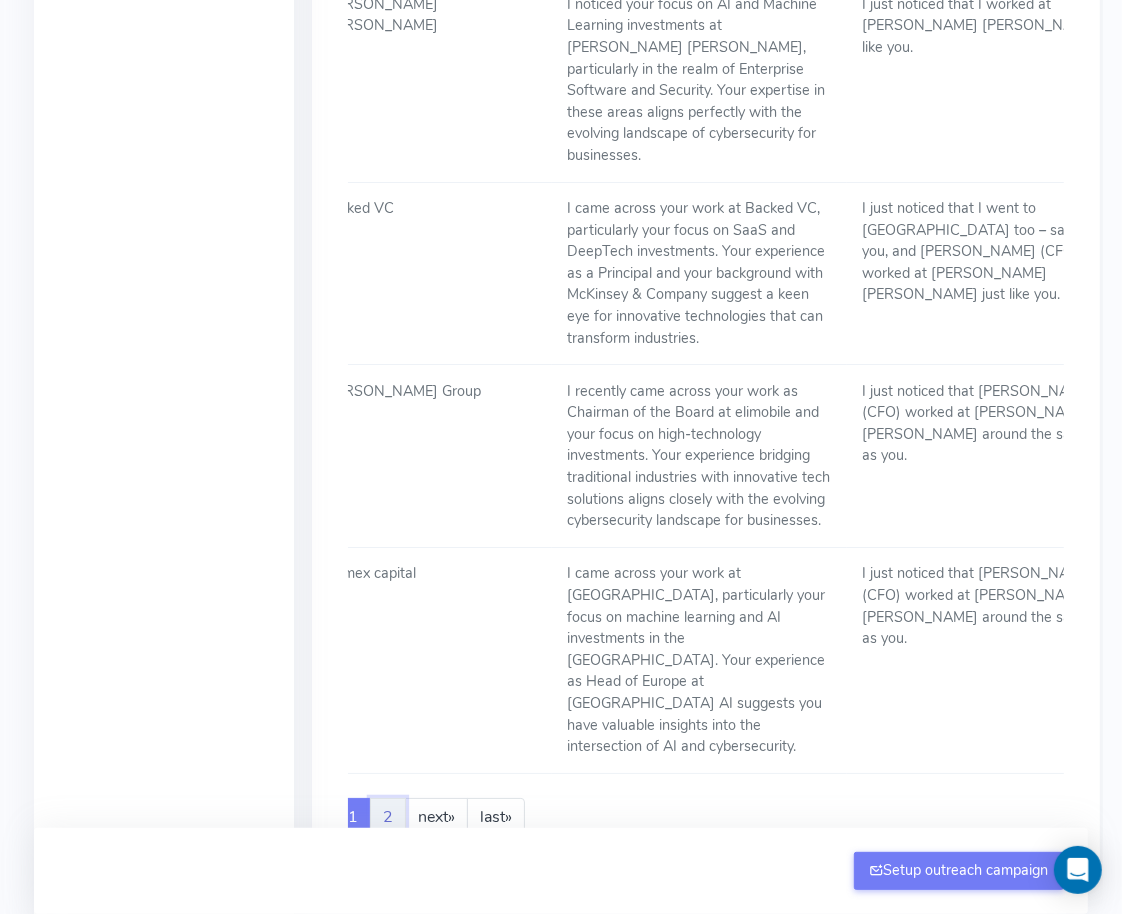 click on "2" at bounding box center [388, 817] 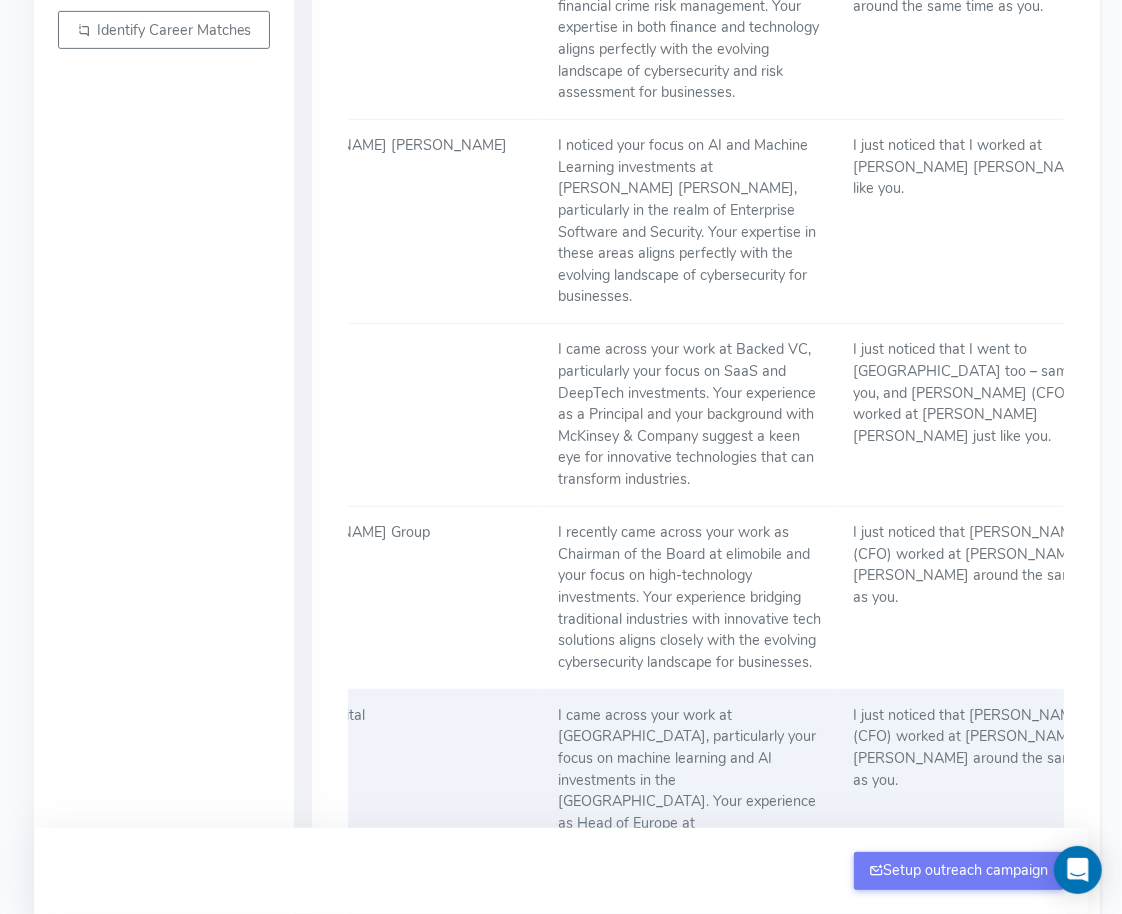 scroll, scrollTop: 813, scrollLeft: 0, axis: vertical 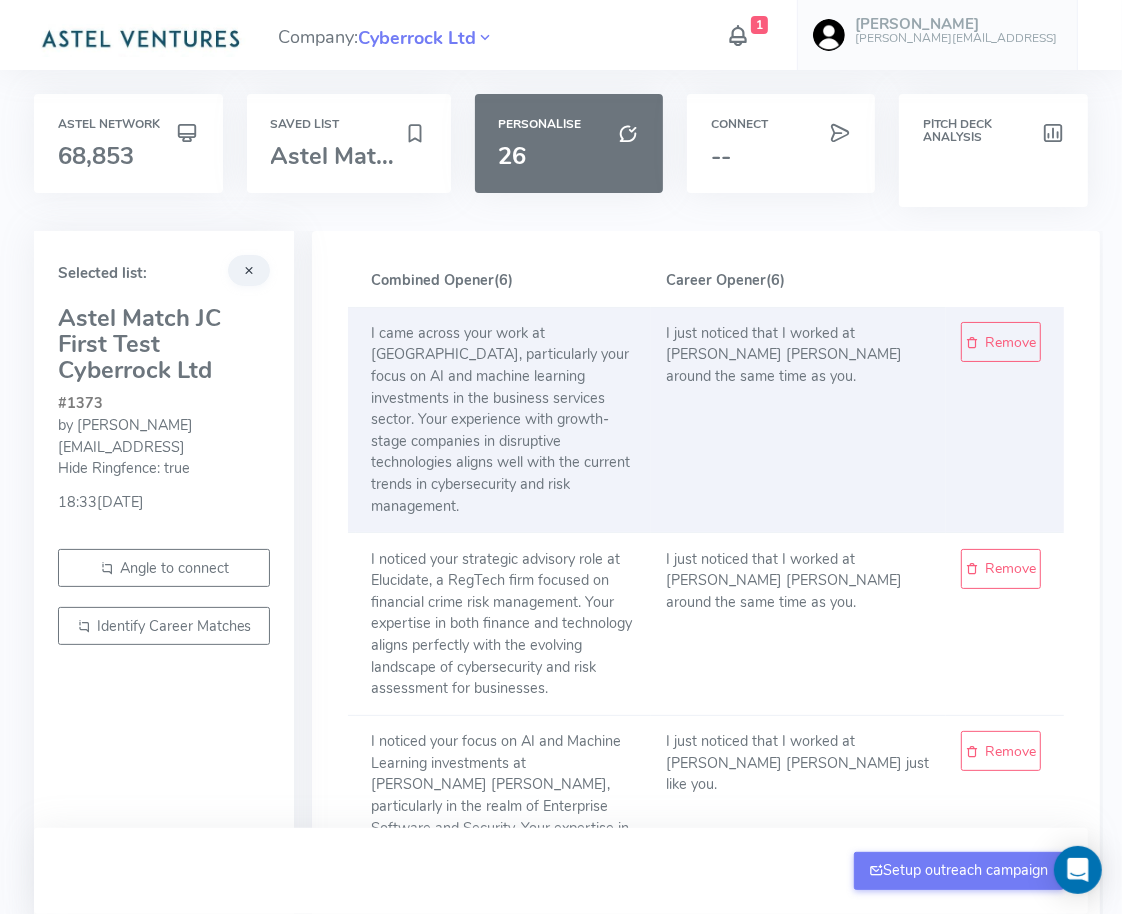 click on "I just noticed that I worked at Goldman Sachs around the same time as you." at bounding box center [798, 420] 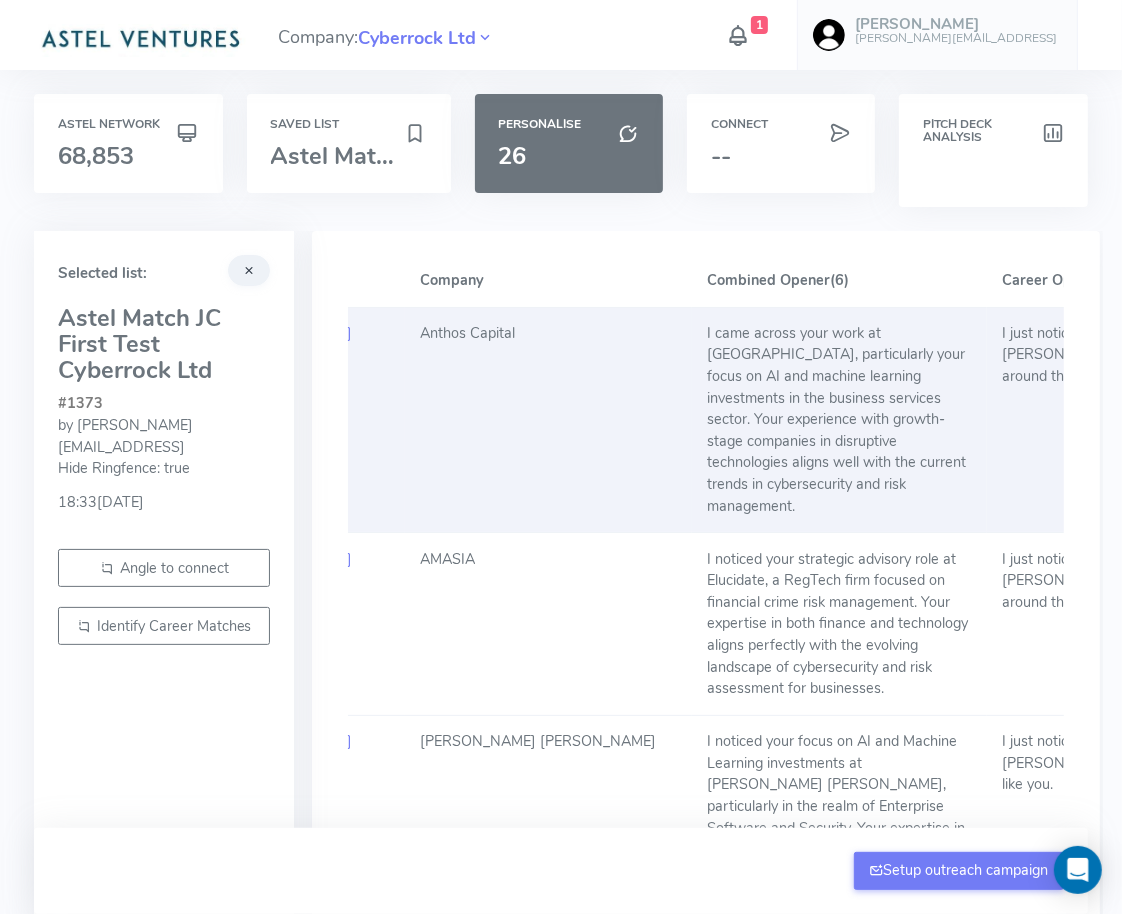 scroll, scrollTop: 0, scrollLeft: 0, axis: both 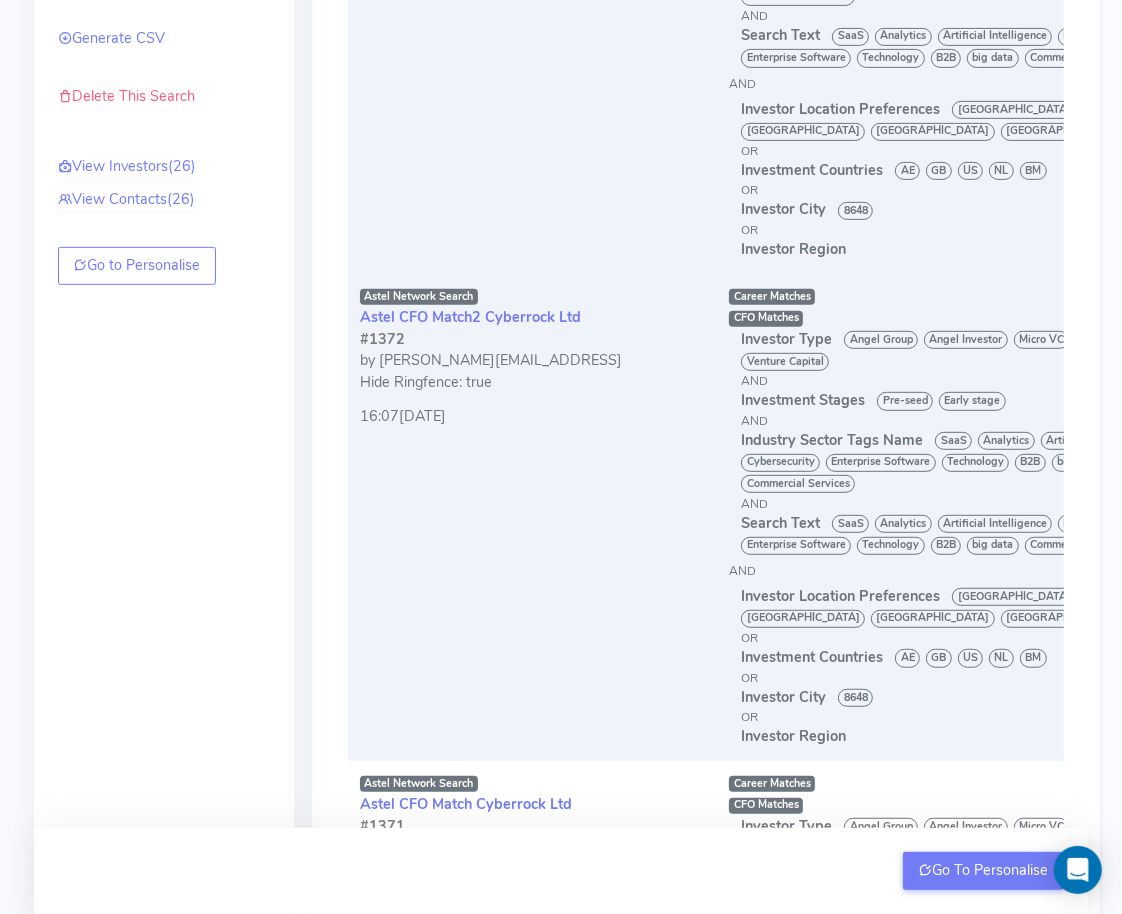 click on "Astel Network Search Astel CFO Match2 Cyberrock Ltd  #1372  by john.creaton@cyberrock.ai  Hide Ringfence: true 16:07, 30th June, 2025" at bounding box center (532, 516) 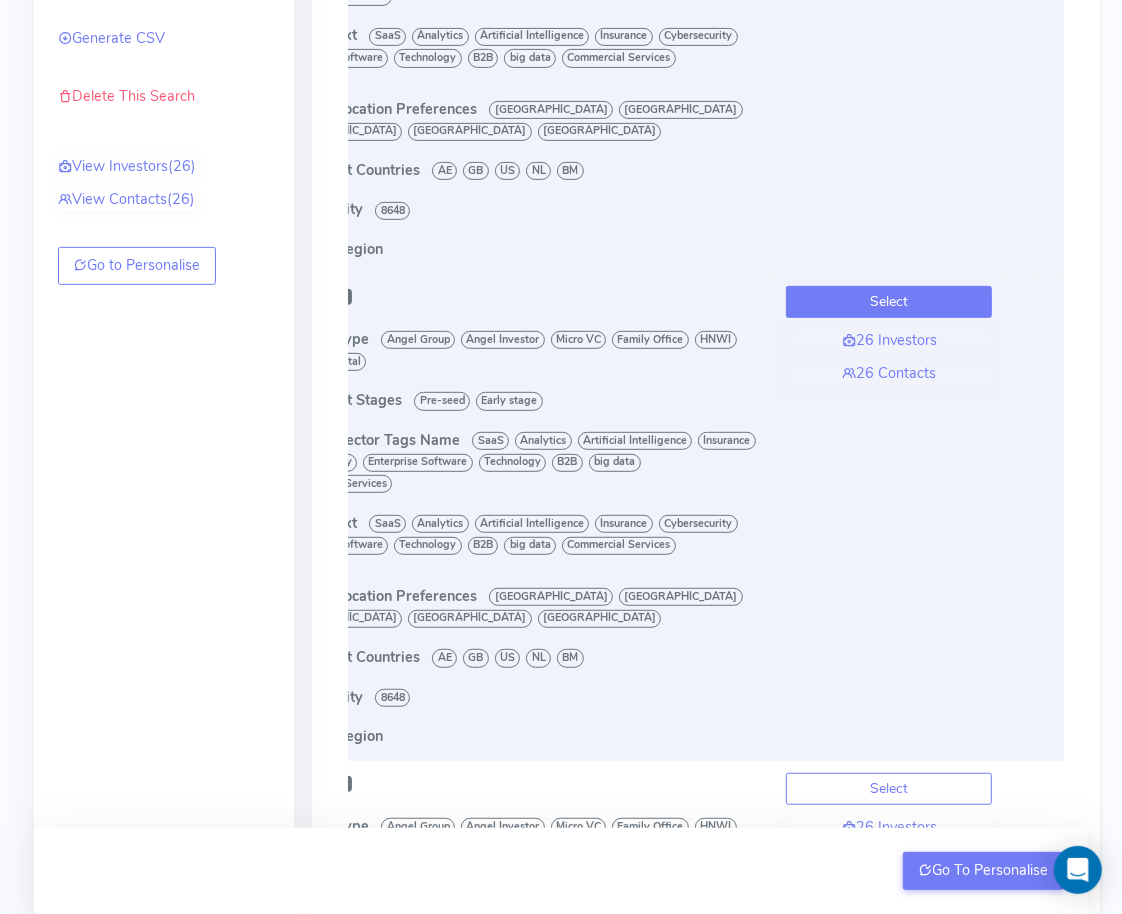 click on "Select" at bounding box center [889, 302] 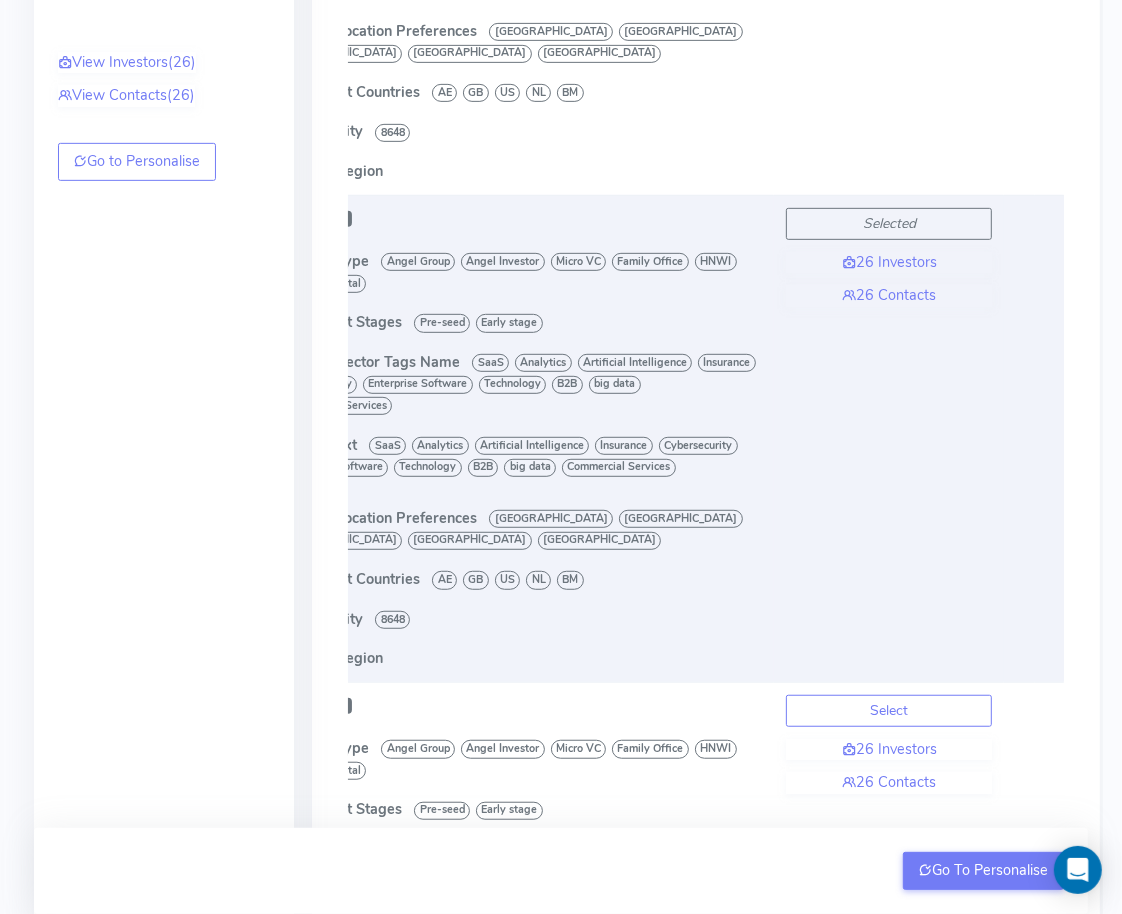 scroll, scrollTop: 640, scrollLeft: 0, axis: vertical 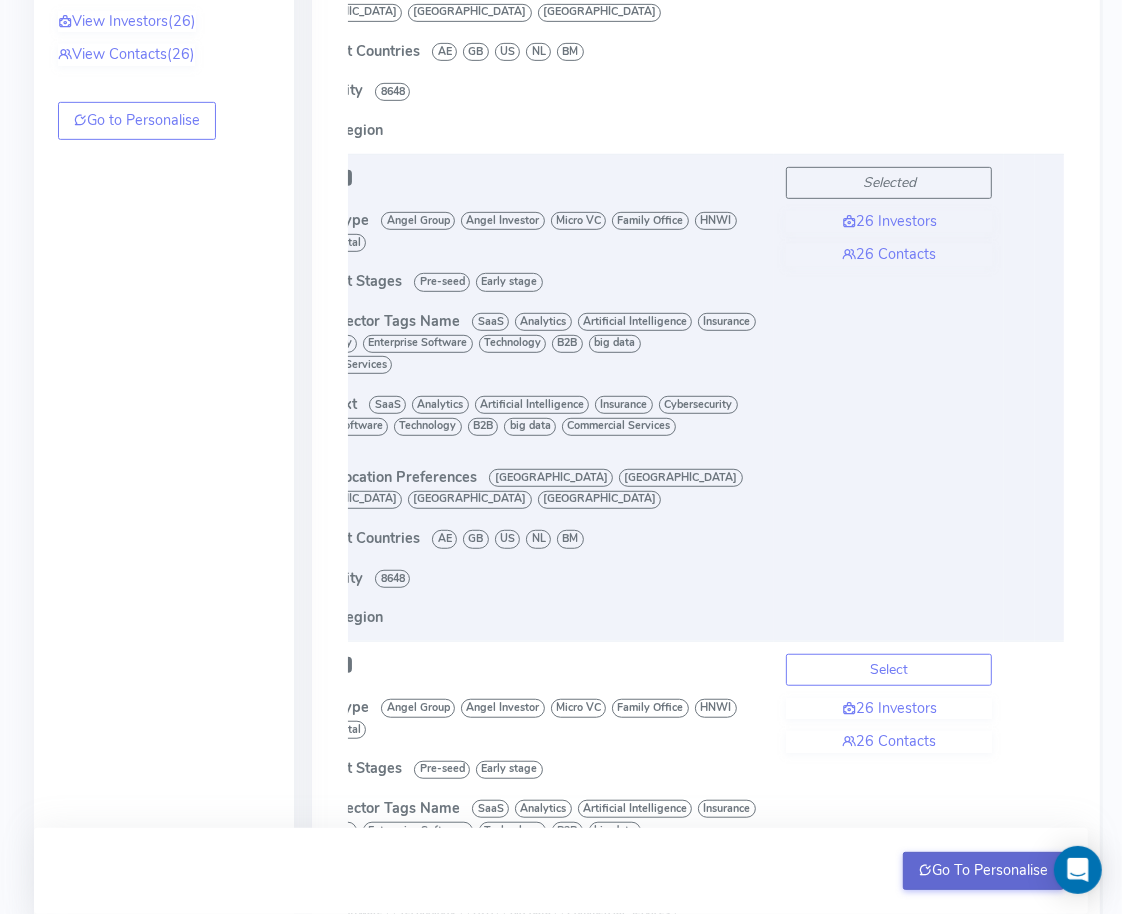 click on "Go To Personalise" at bounding box center [983, 871] 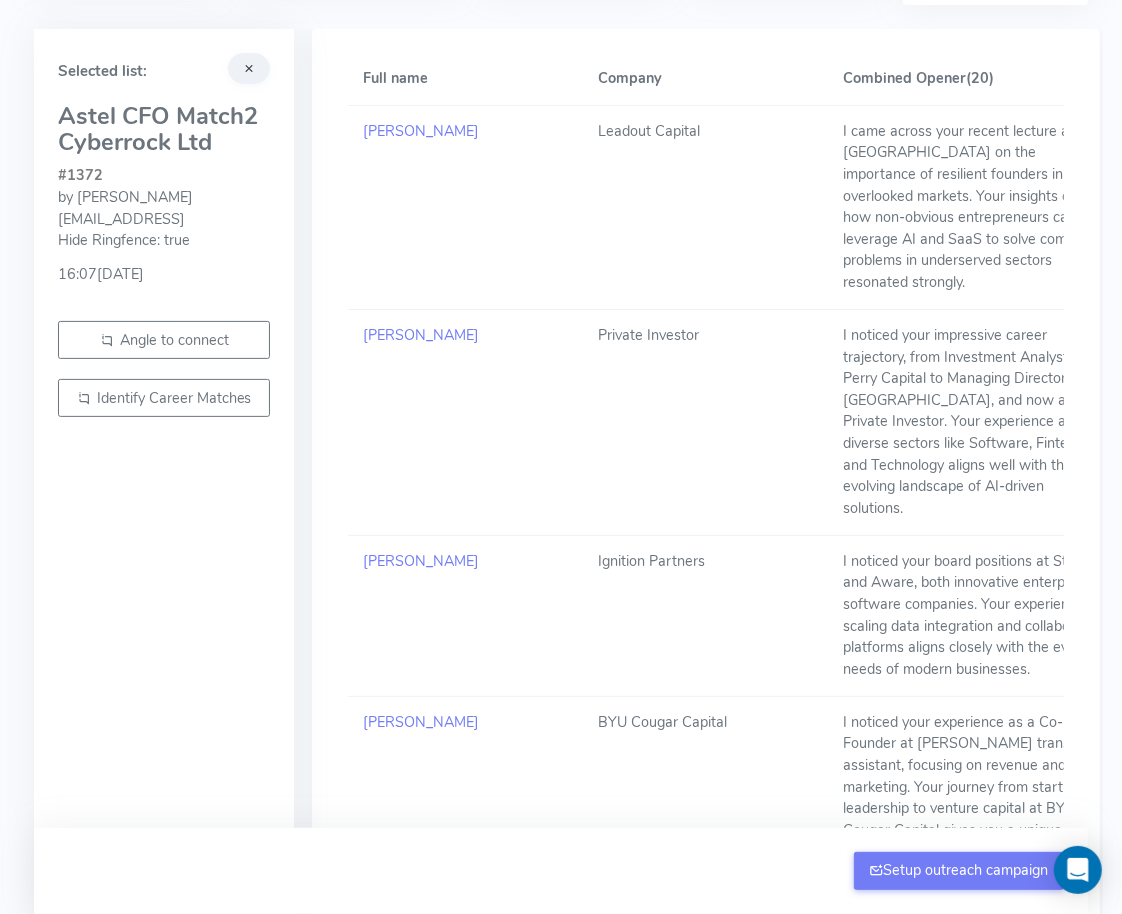 scroll, scrollTop: 206, scrollLeft: 0, axis: vertical 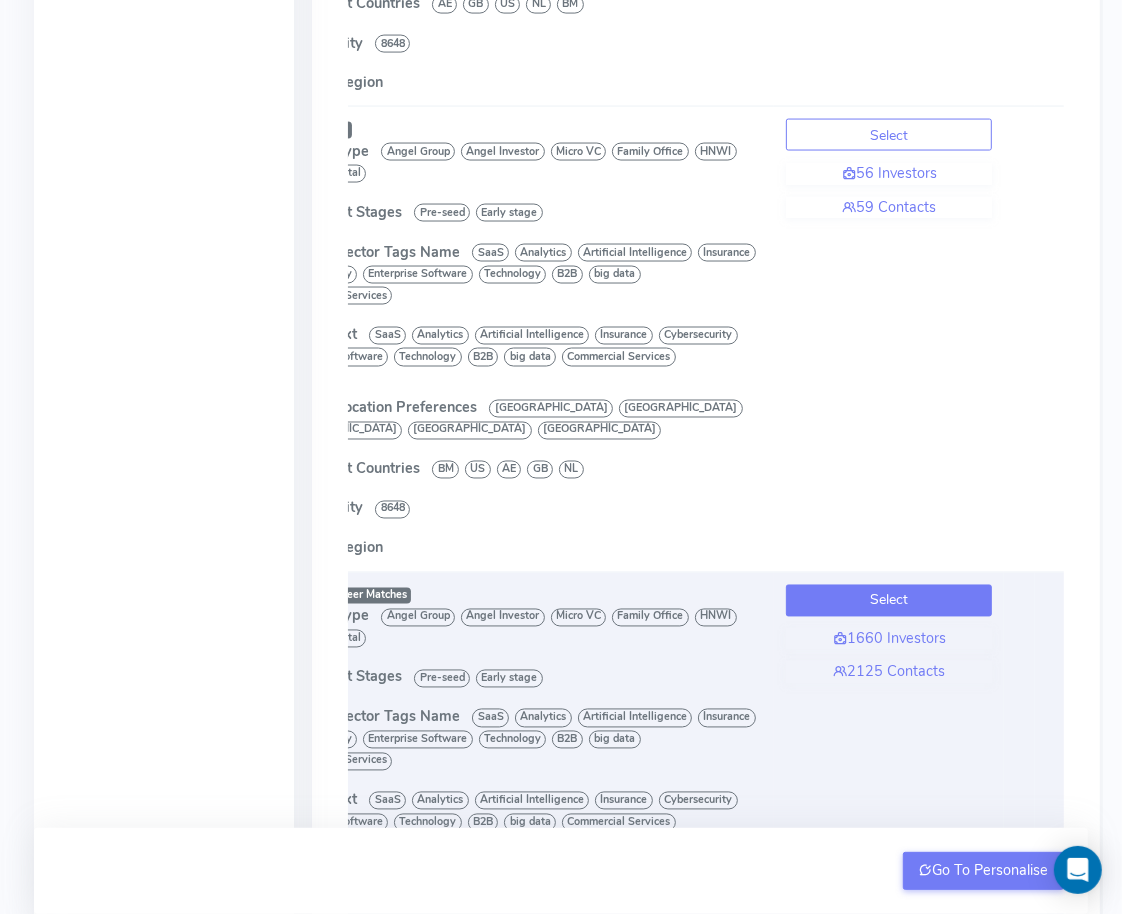click on "Select" at bounding box center [889, 601] 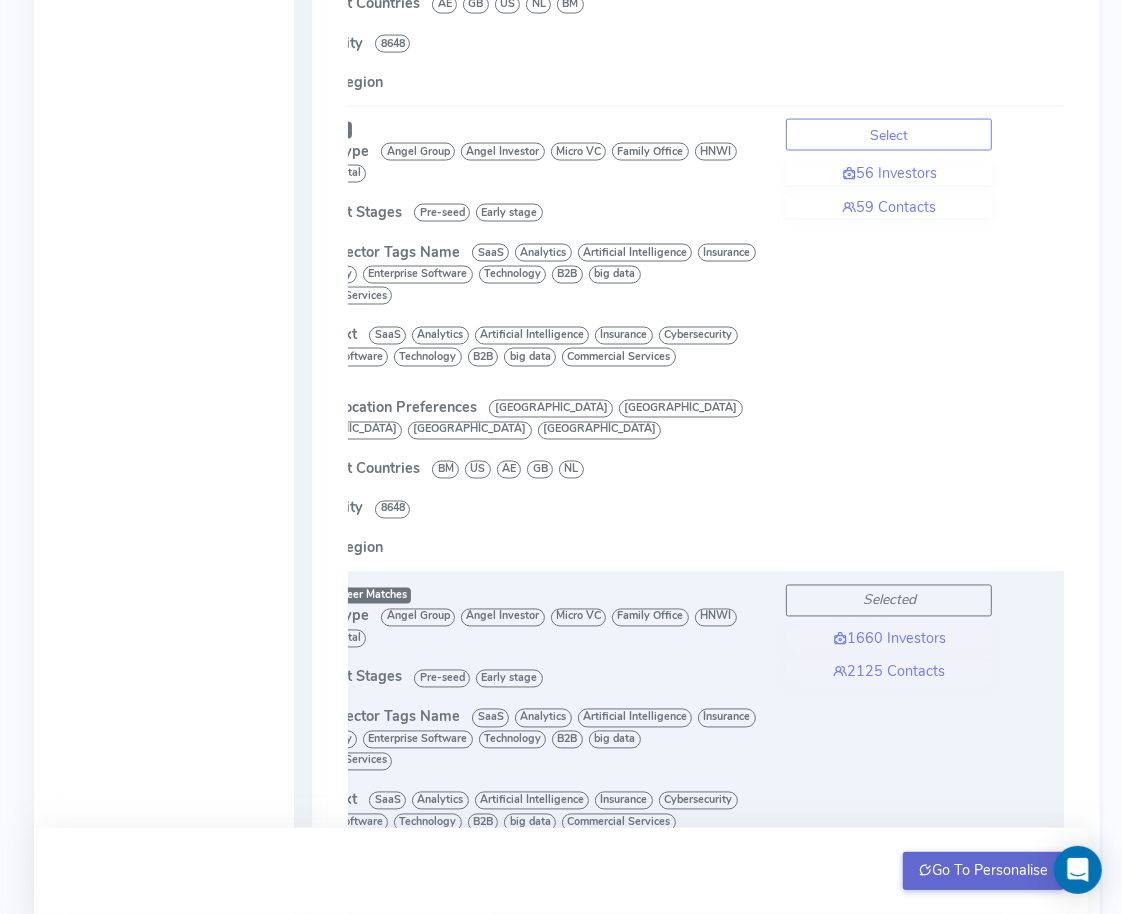 click on "Go To Personalise" at bounding box center (983, 871) 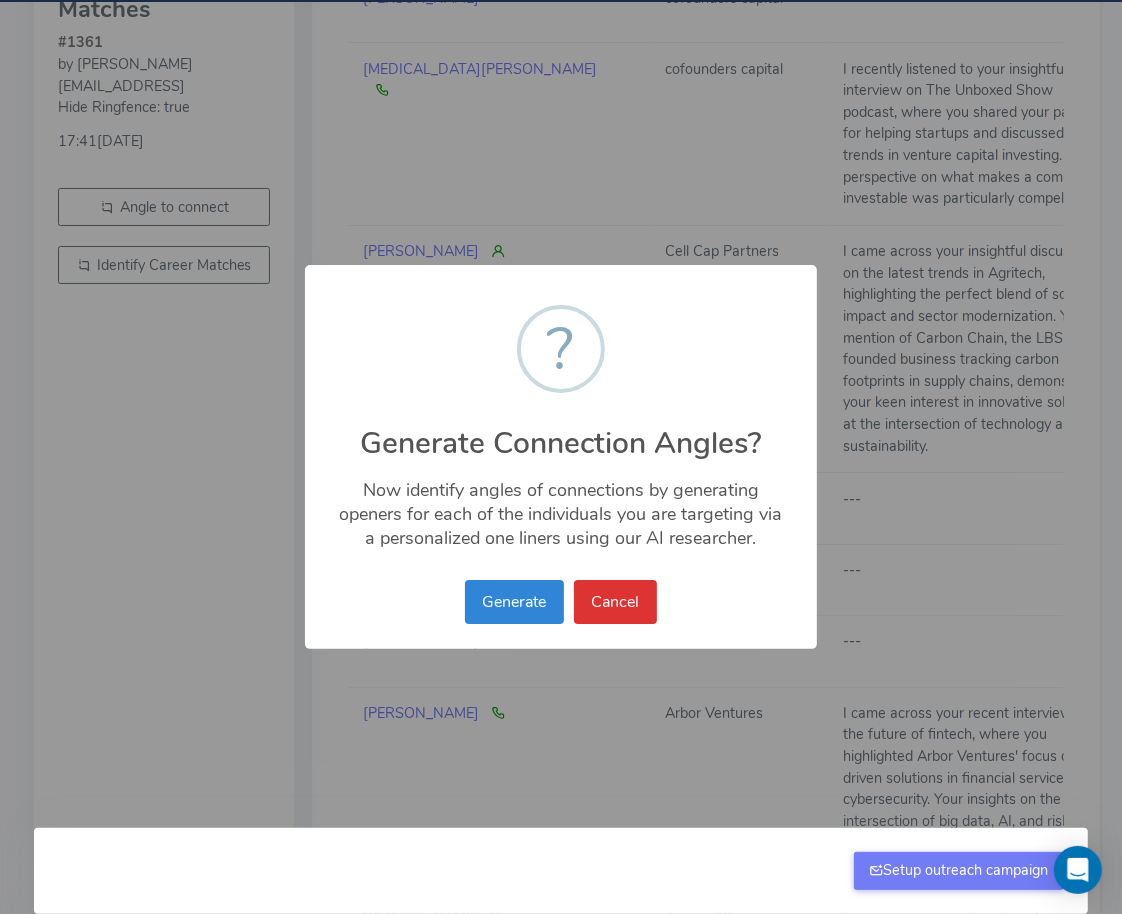 scroll, scrollTop: 2149, scrollLeft: 0, axis: vertical 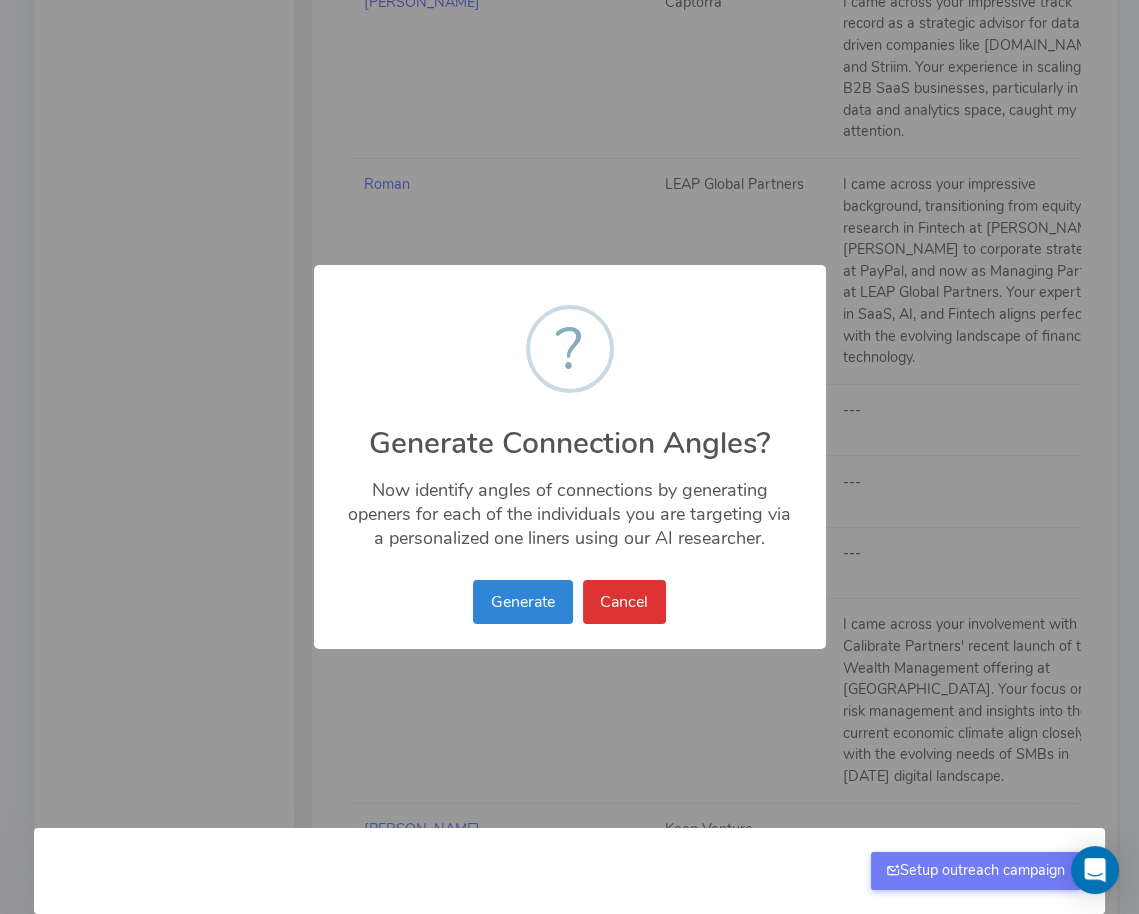 click on "Now identify angles of connections by generating openers for each of the individuals you are targeting via a personalized one liners using our AI researcher." at bounding box center (570, 507) 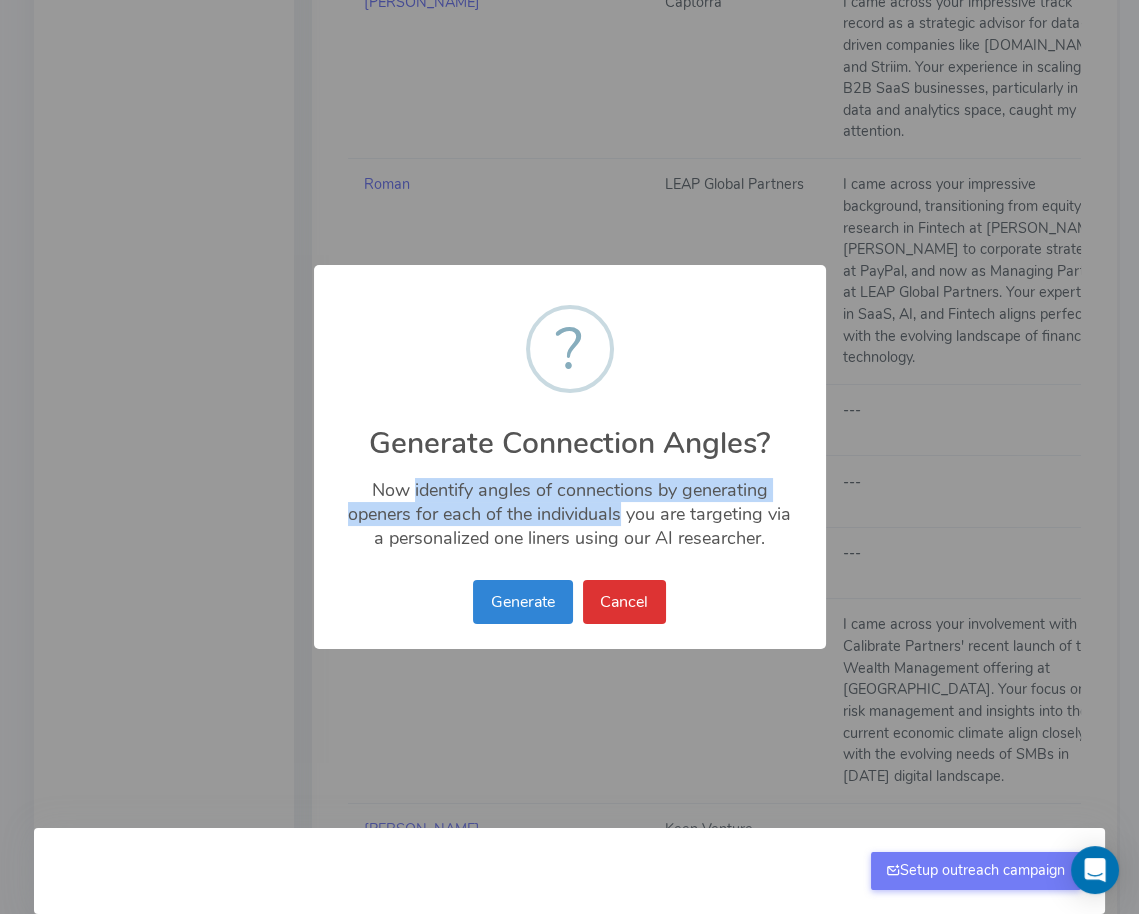 drag, startPoint x: 464, startPoint y: 491, endPoint x: 613, endPoint y: 512, distance: 150.4726 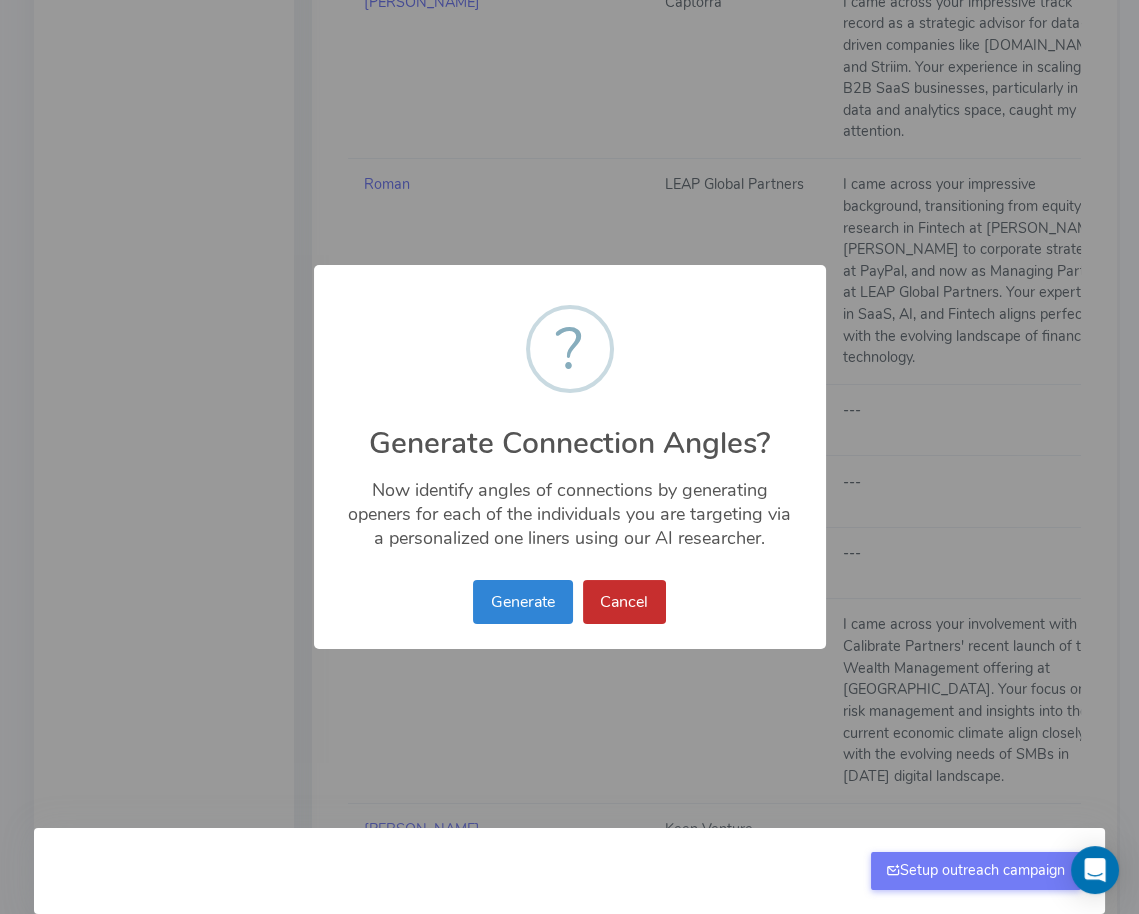 click on "Cancel" at bounding box center (624, 602) 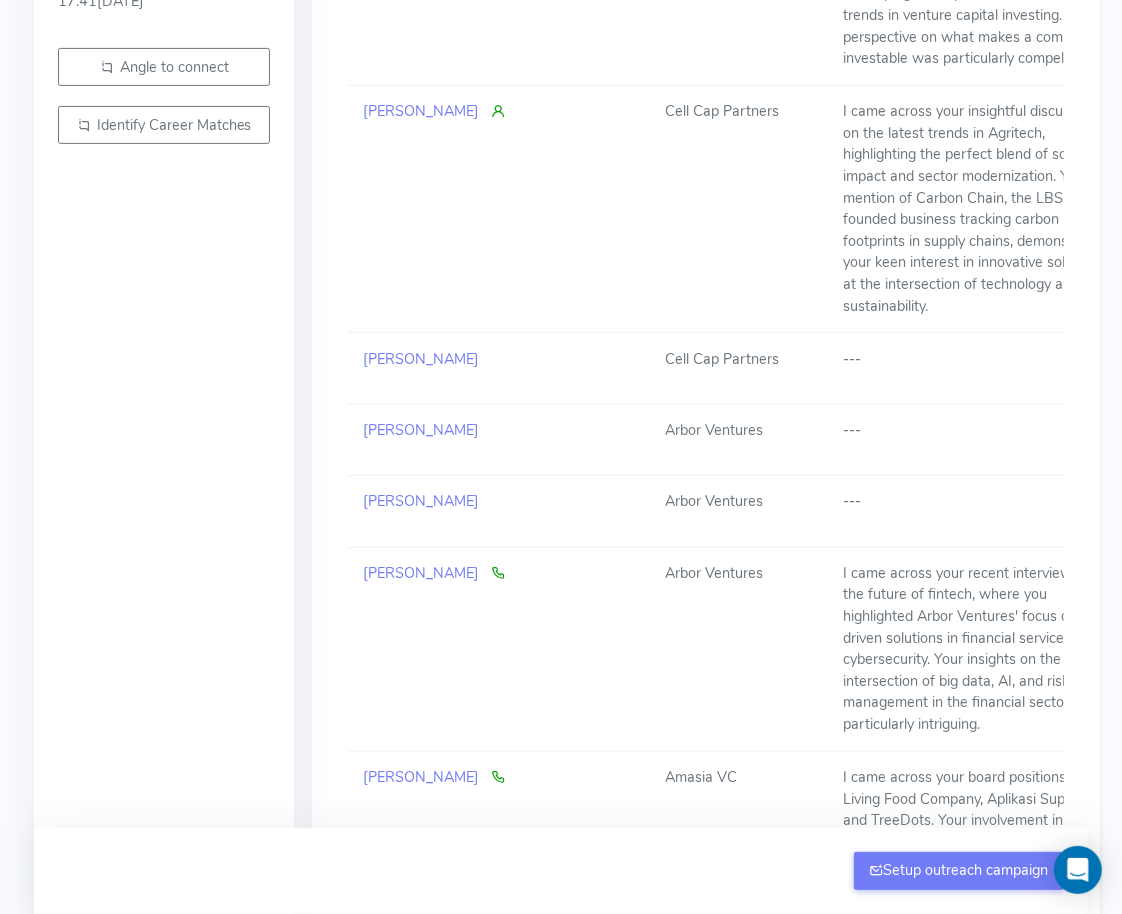 scroll, scrollTop: 0, scrollLeft: 0, axis: both 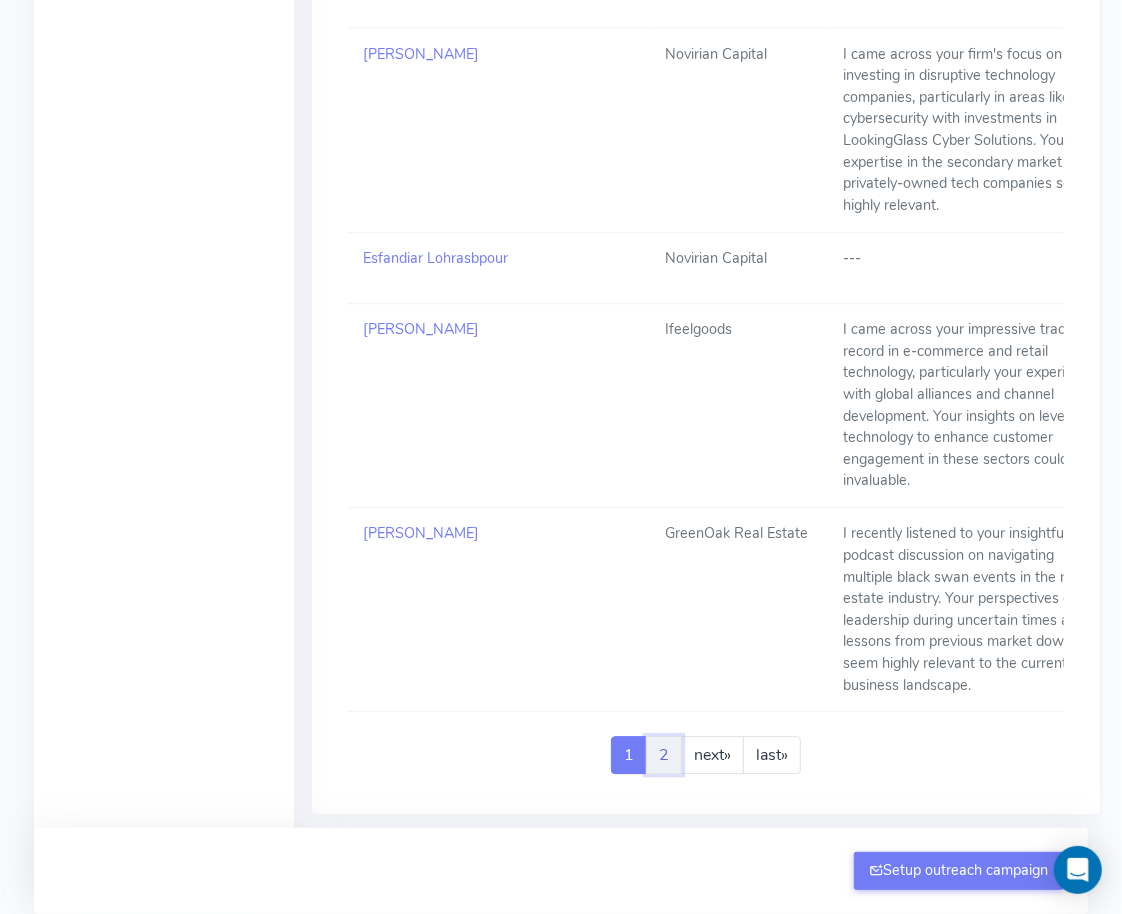 click on "2" at bounding box center [664, 755] 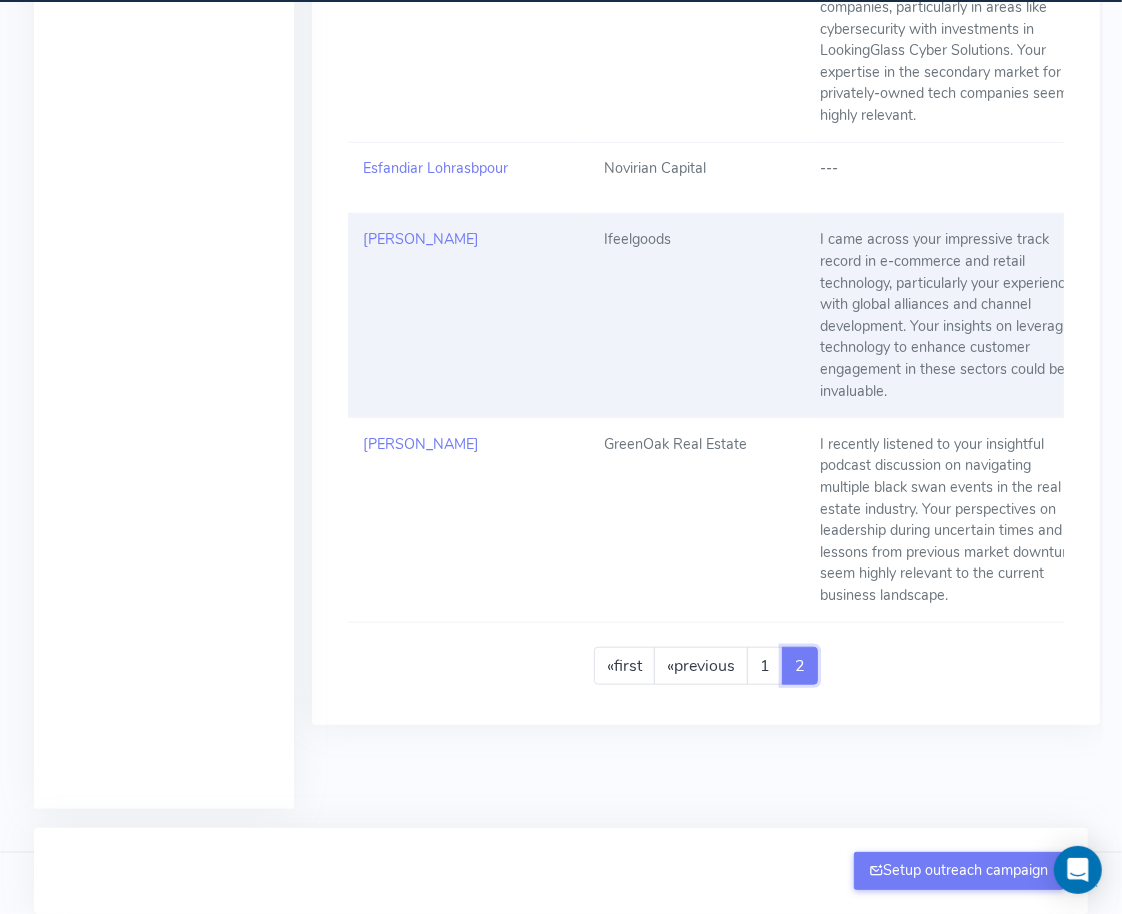 scroll, scrollTop: 1050, scrollLeft: 0, axis: vertical 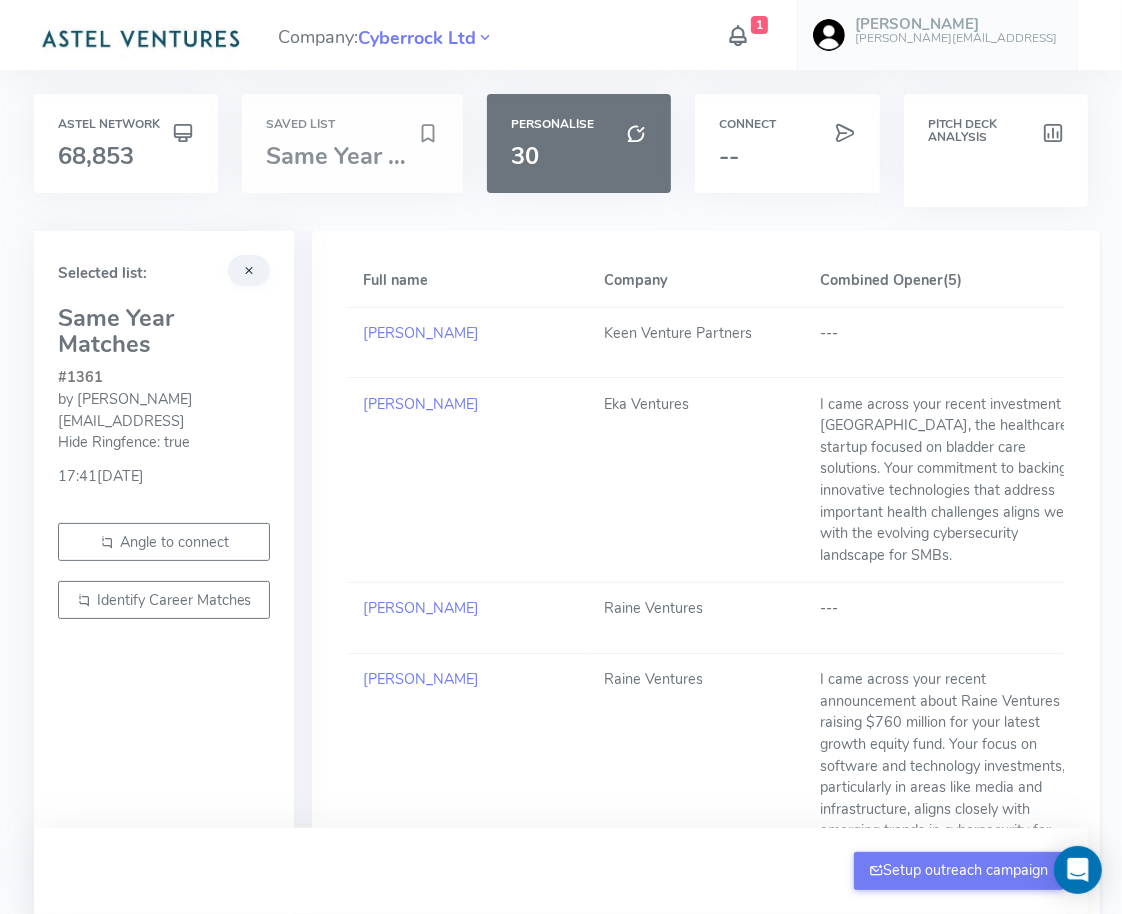 click on "Same Year Ma..." at bounding box center (352, 156) 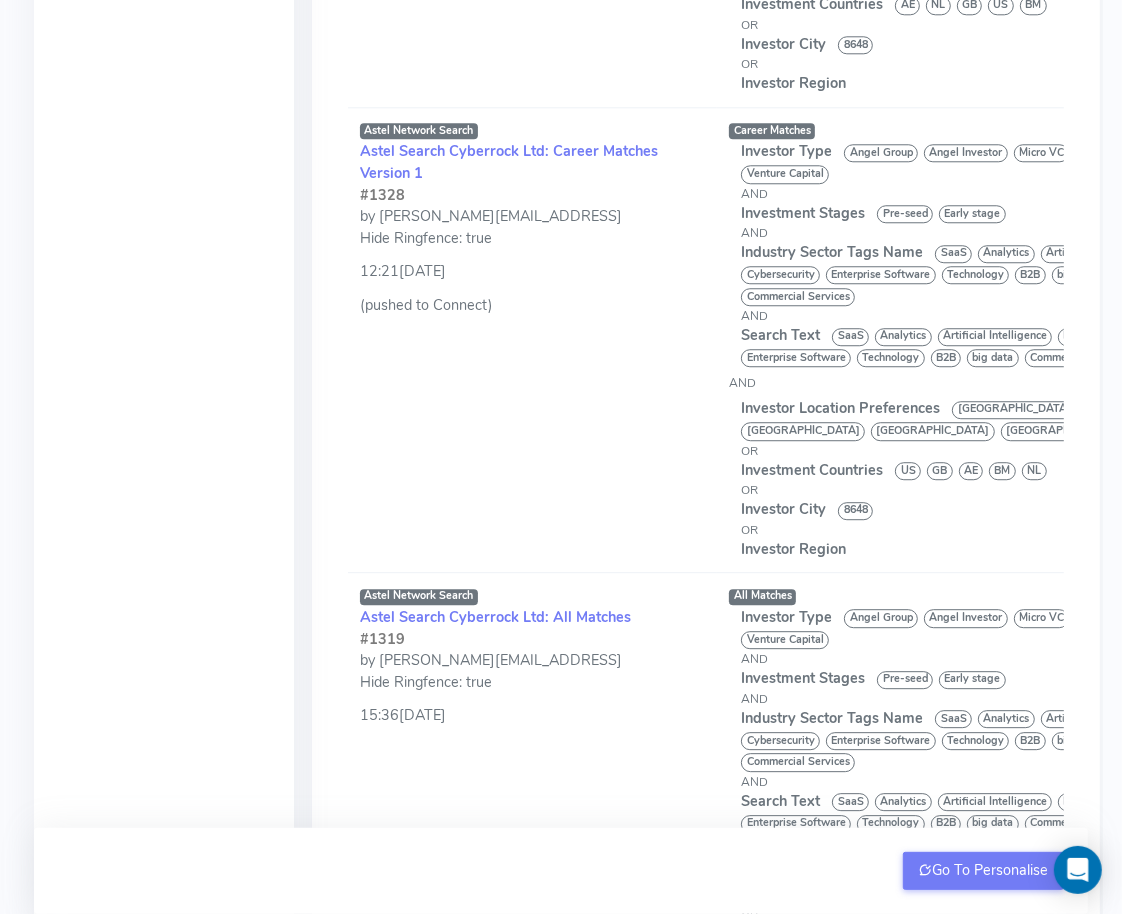 scroll, scrollTop: 4286, scrollLeft: 0, axis: vertical 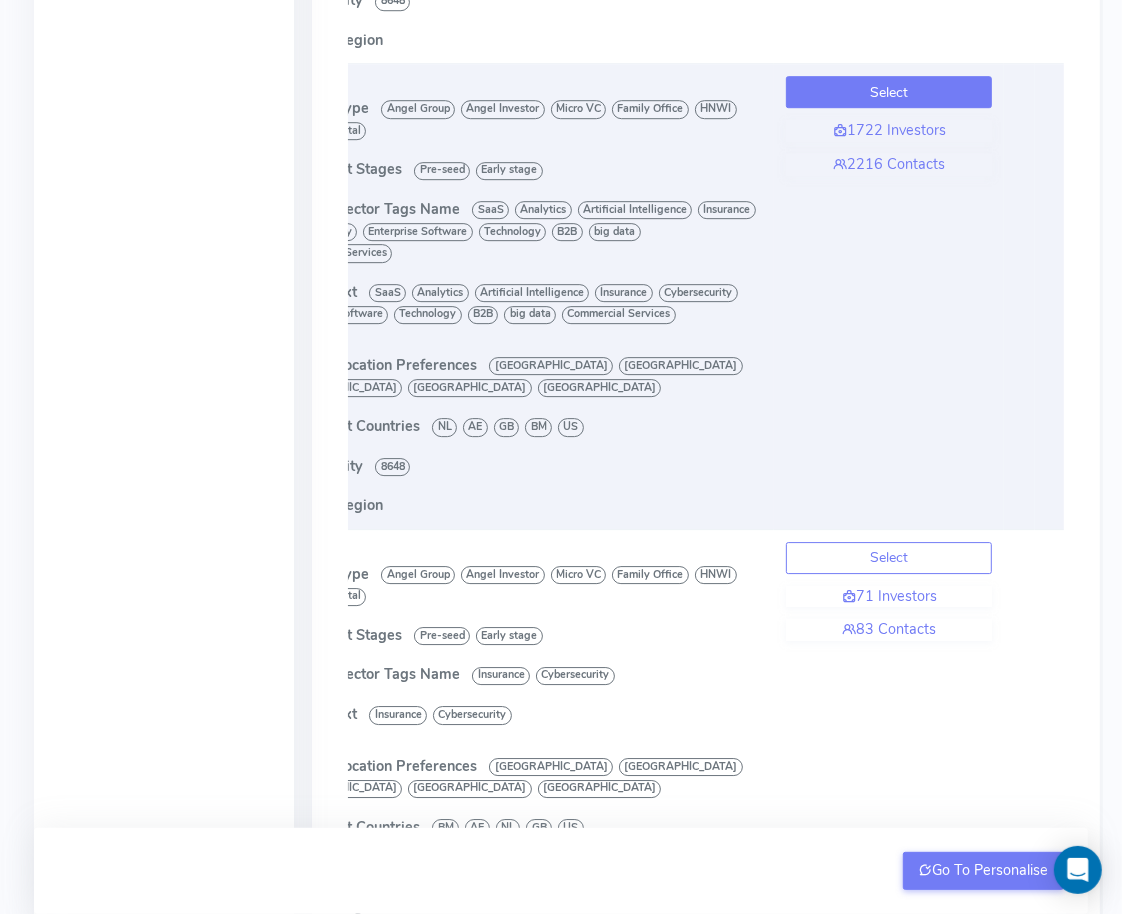 click on "Select" at bounding box center (889, 92) 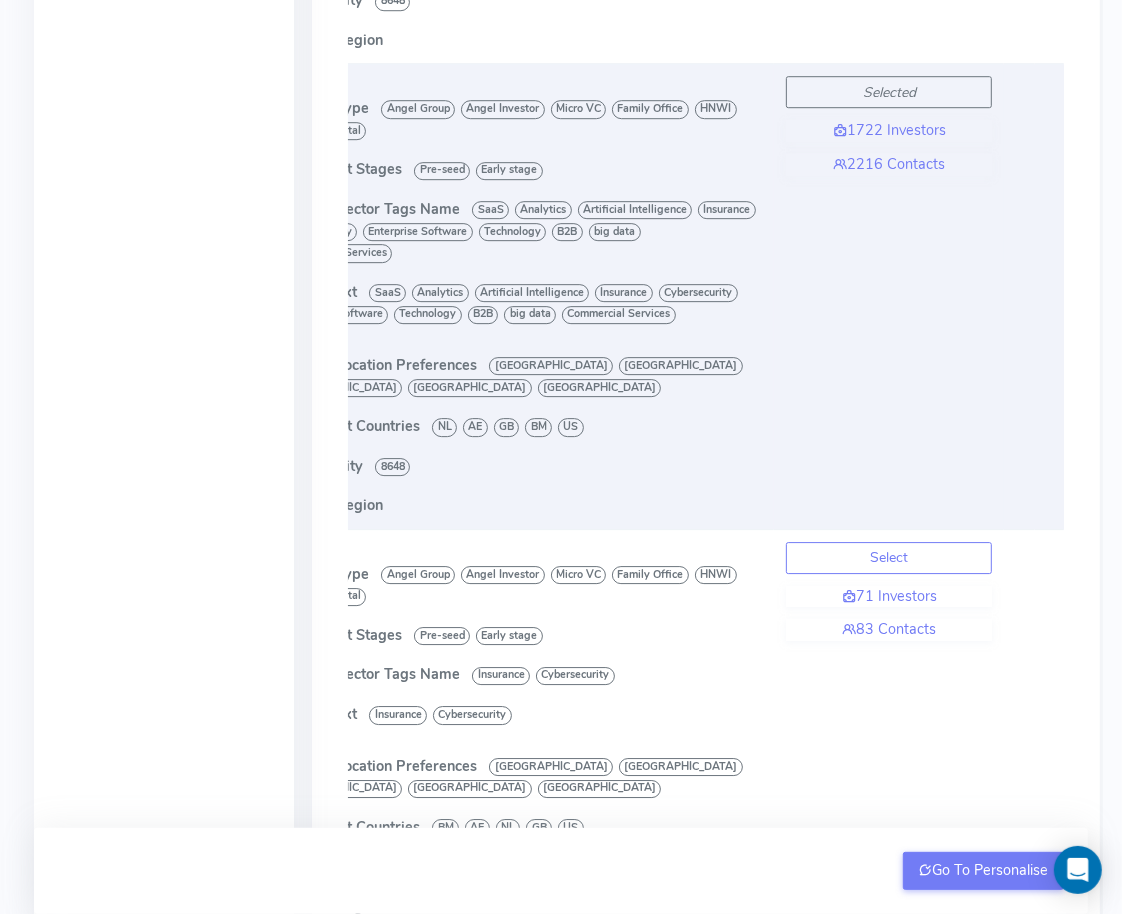 scroll, scrollTop: 4286, scrollLeft: 0, axis: vertical 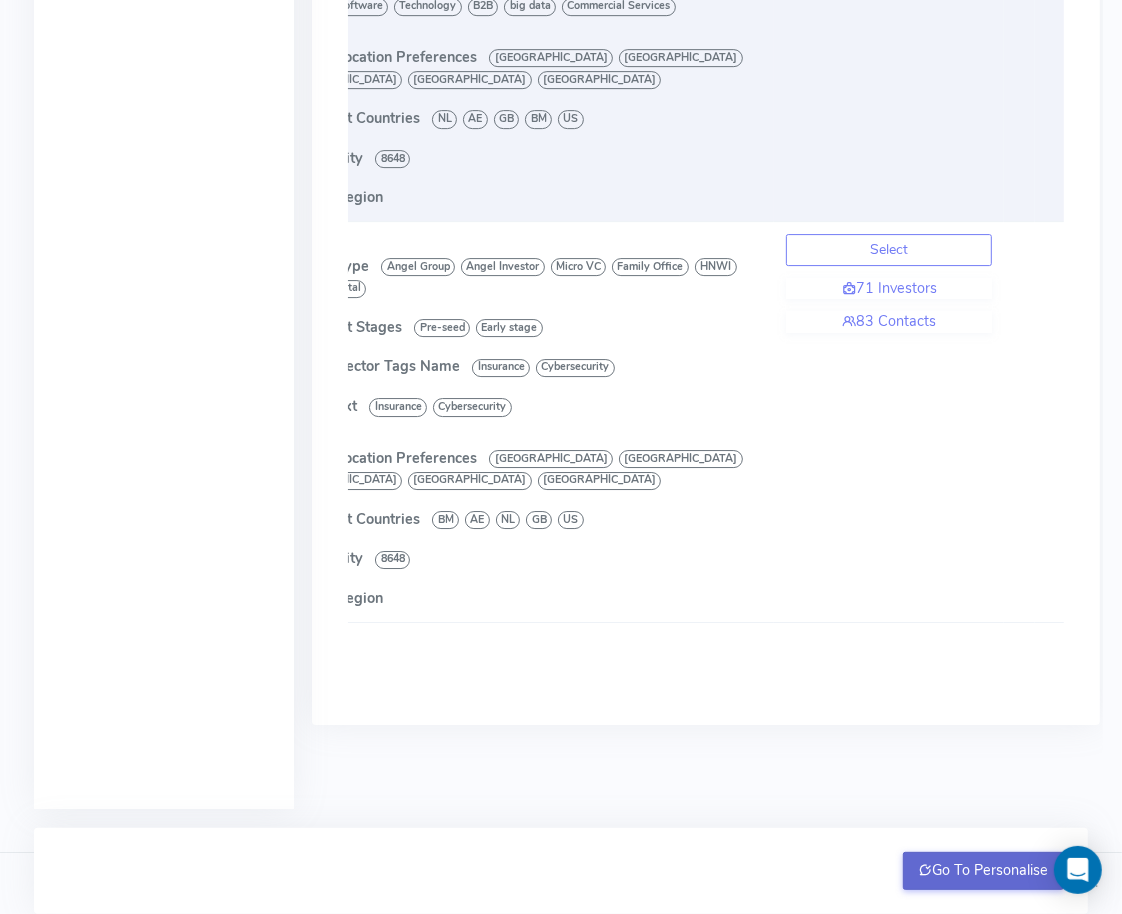 click on "Go To Personalise" at bounding box center [983, 871] 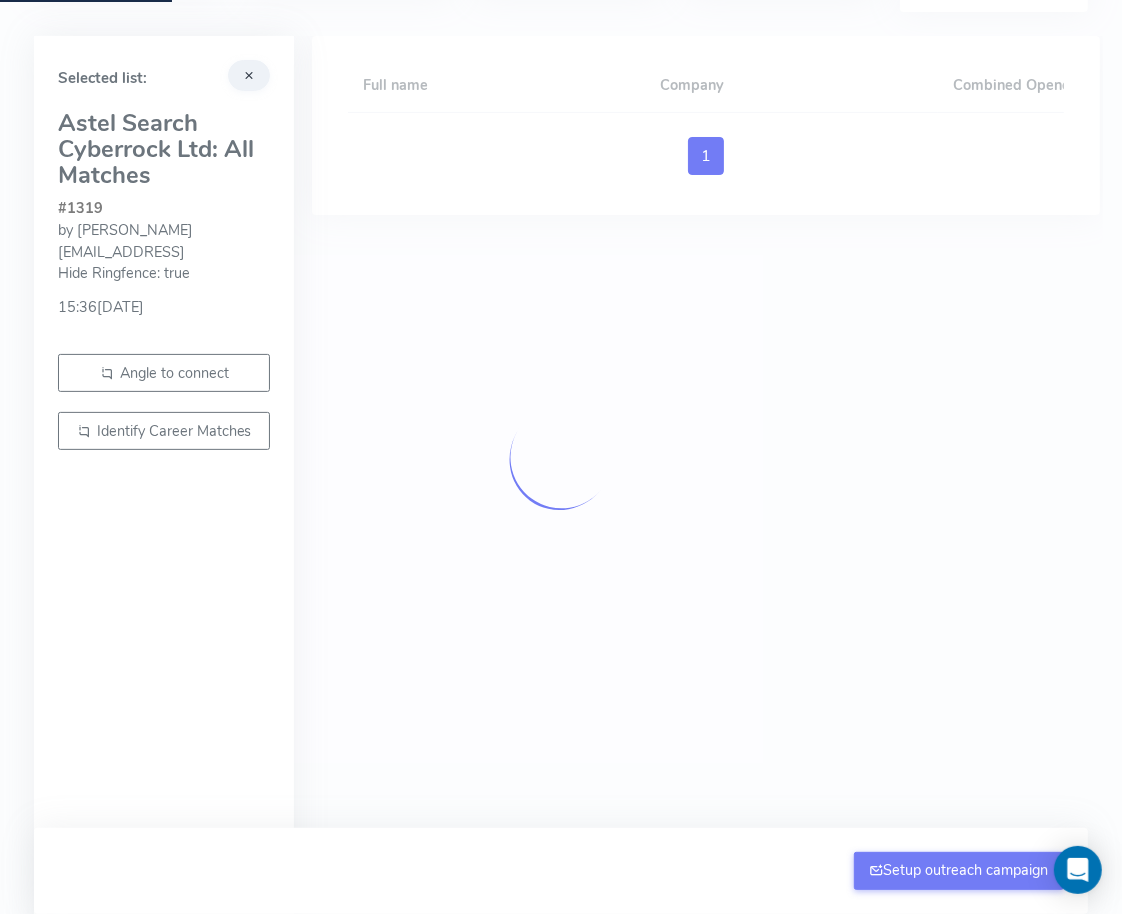 scroll, scrollTop: 0, scrollLeft: 0, axis: both 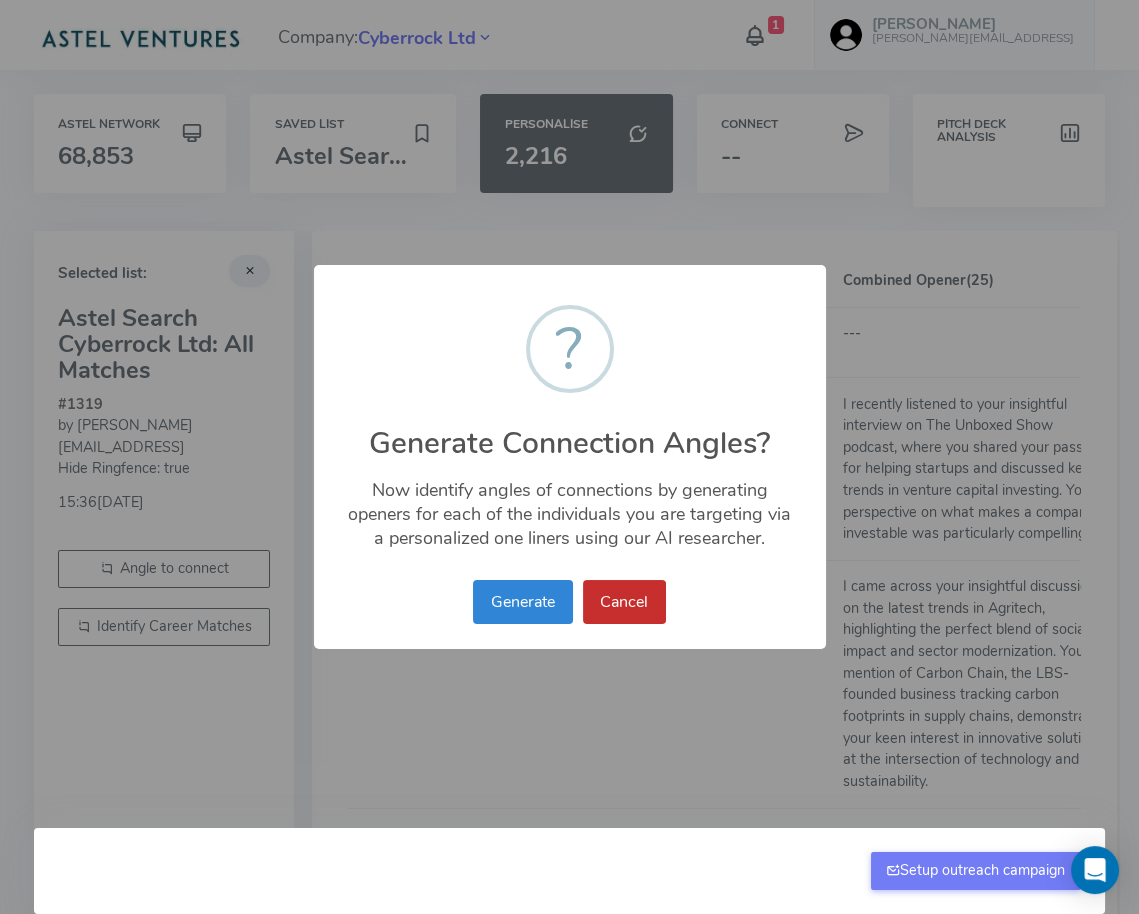 click on "Cancel" at bounding box center [624, 602] 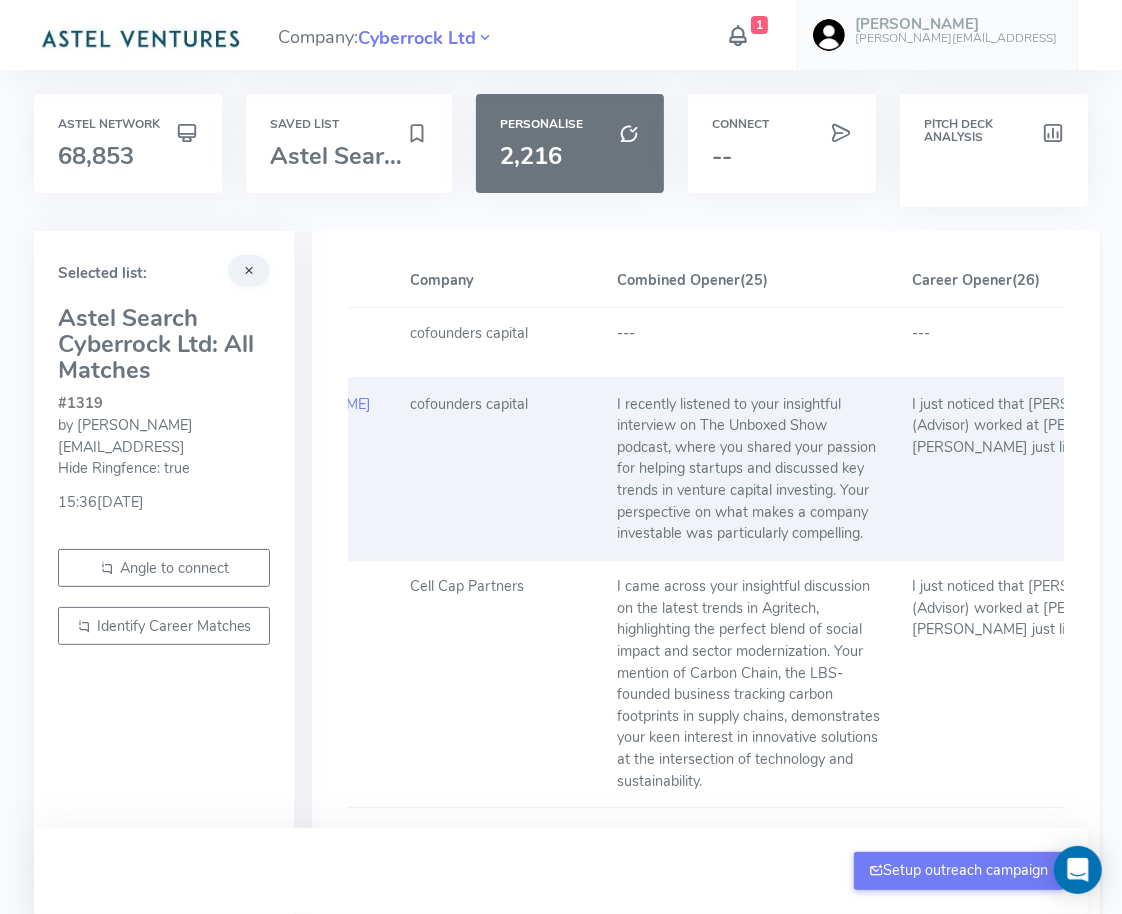 scroll, scrollTop: 0, scrollLeft: 463, axis: horizontal 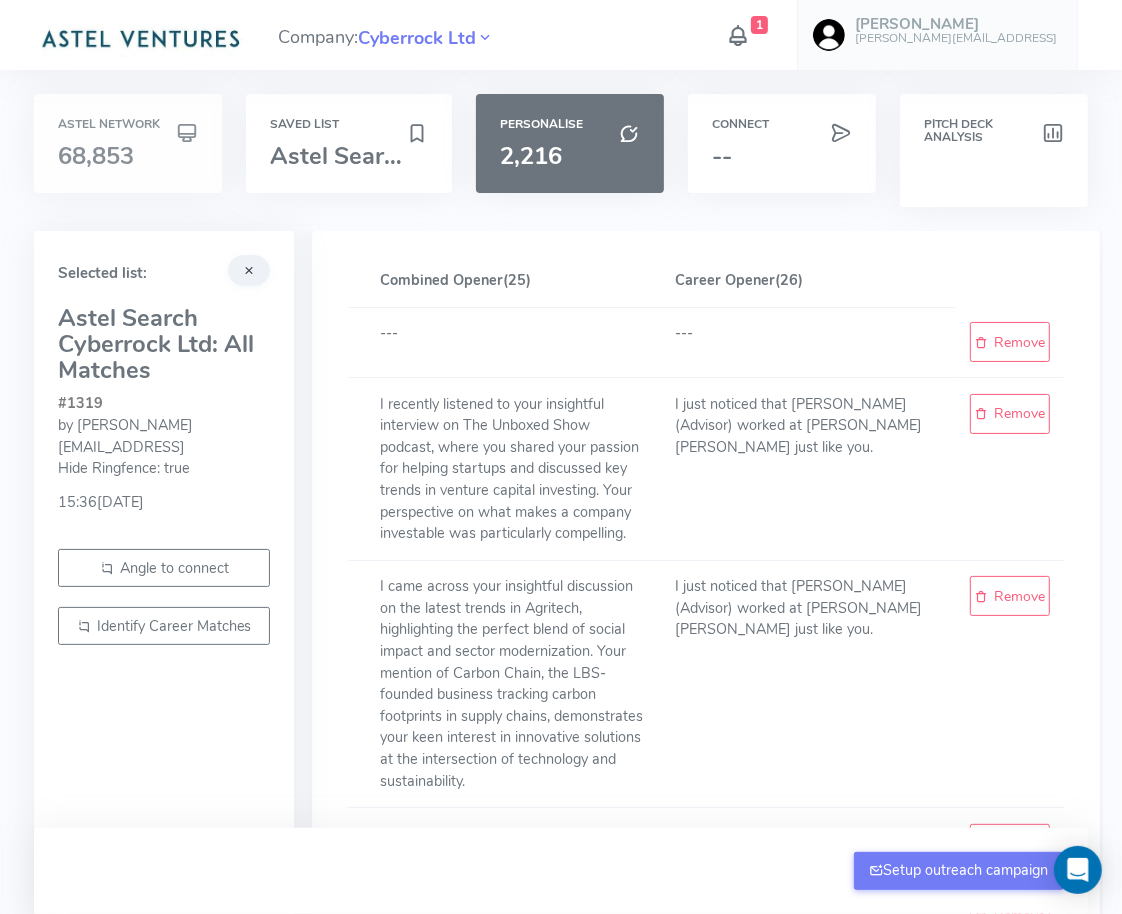 click on "68,853" at bounding box center [96, 156] 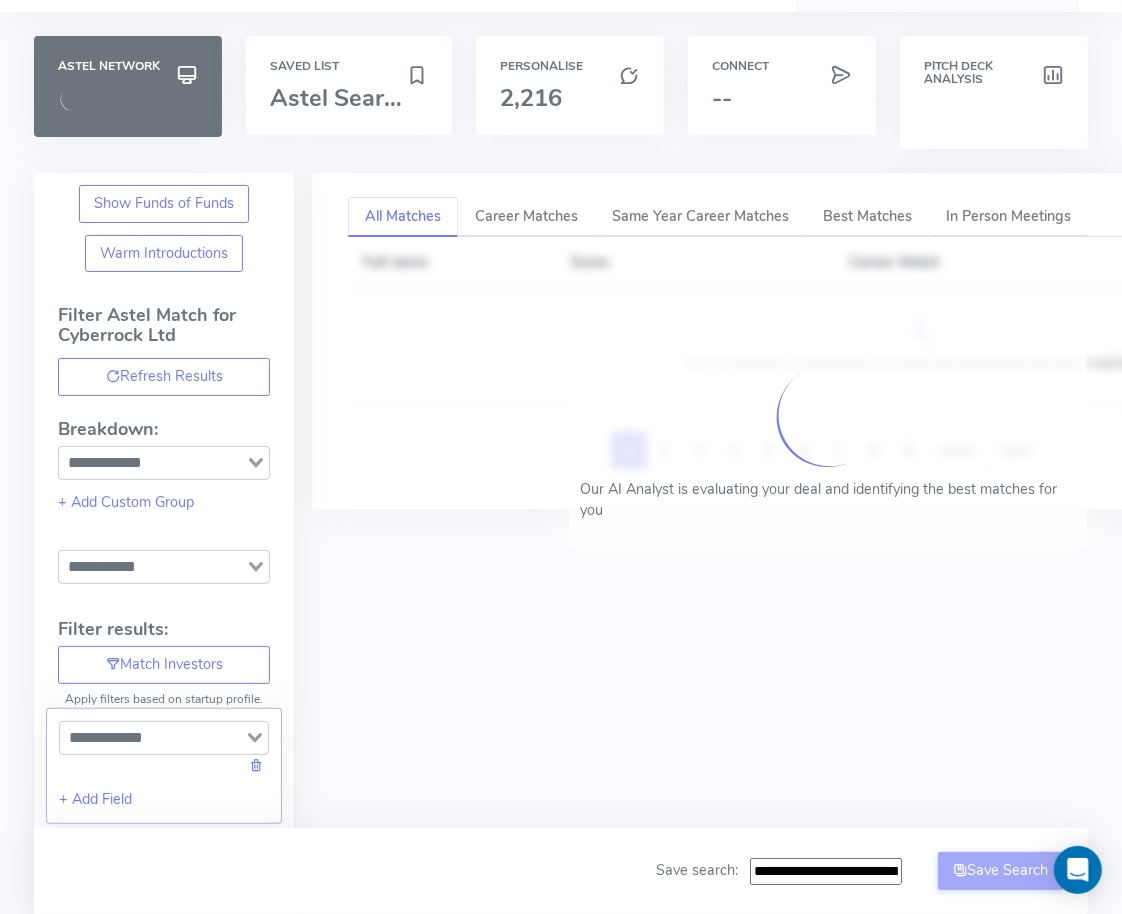 scroll, scrollTop: 82, scrollLeft: 0, axis: vertical 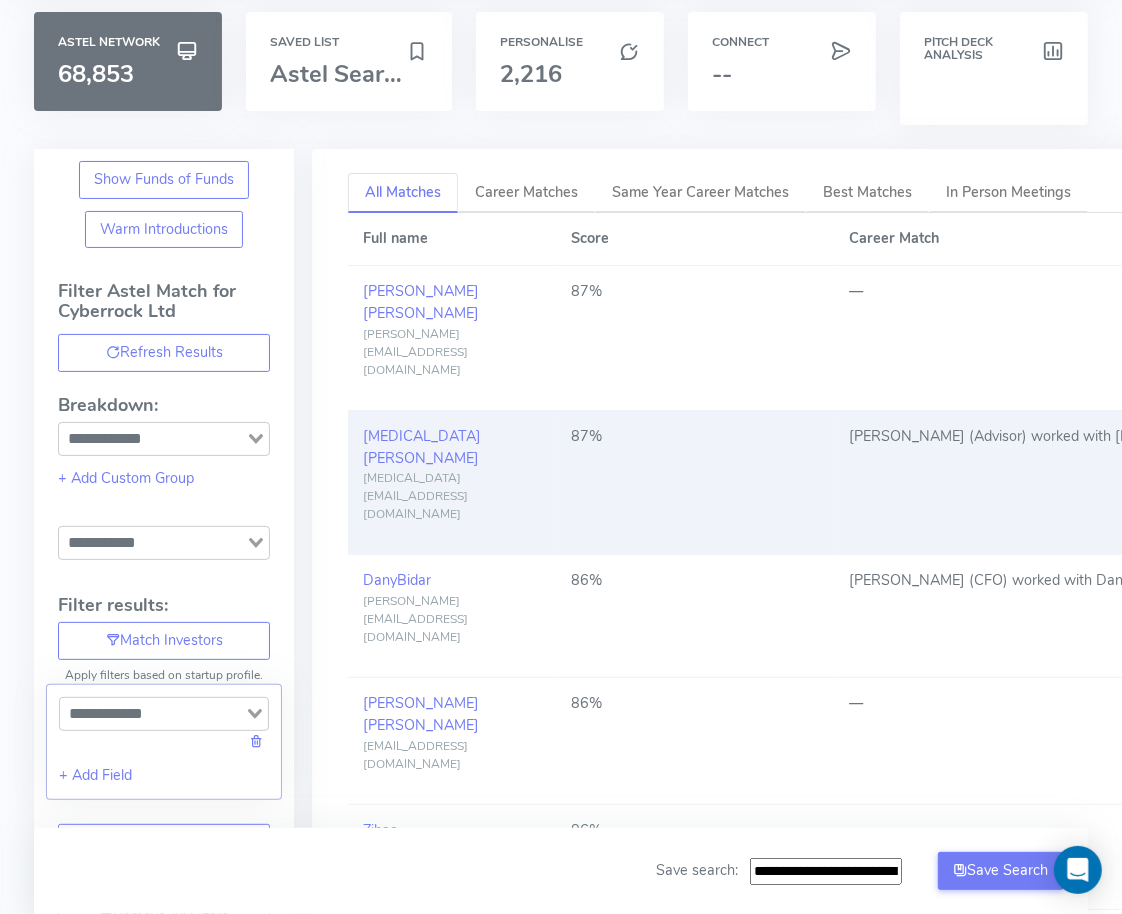 click on "Steven (Advisor) worked with Tobi at Morgan Stanley." at bounding box center (1181, 482) 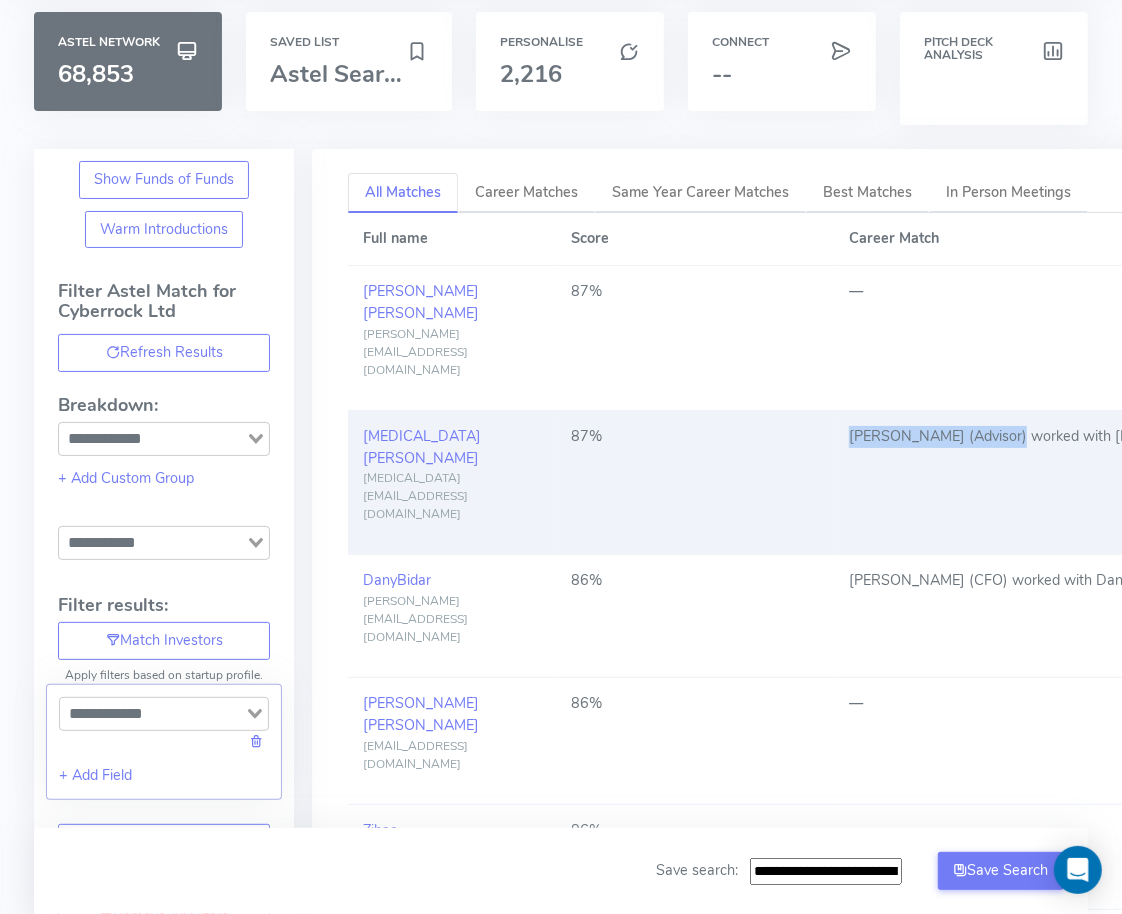 drag, startPoint x: 858, startPoint y: 372, endPoint x: 980, endPoint y: 372, distance: 122 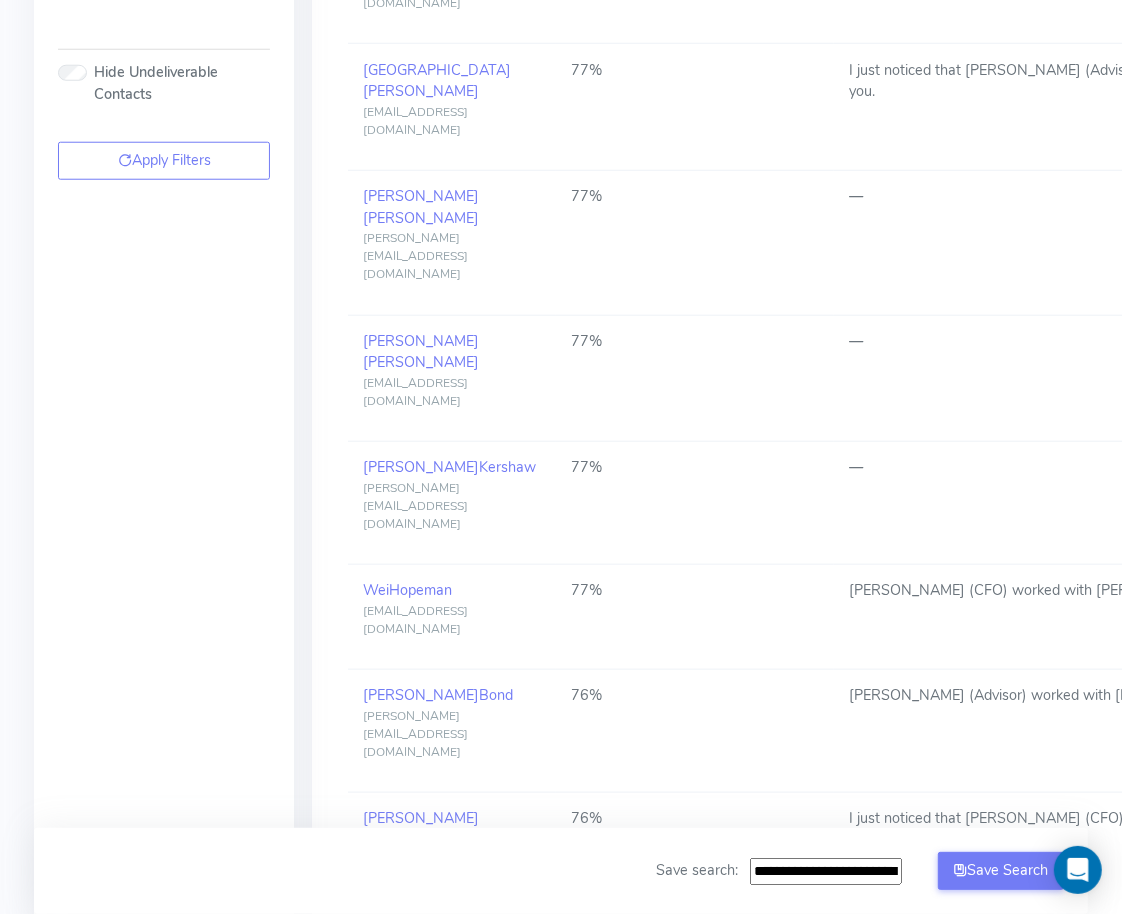 scroll, scrollTop: 1200, scrollLeft: 0, axis: vertical 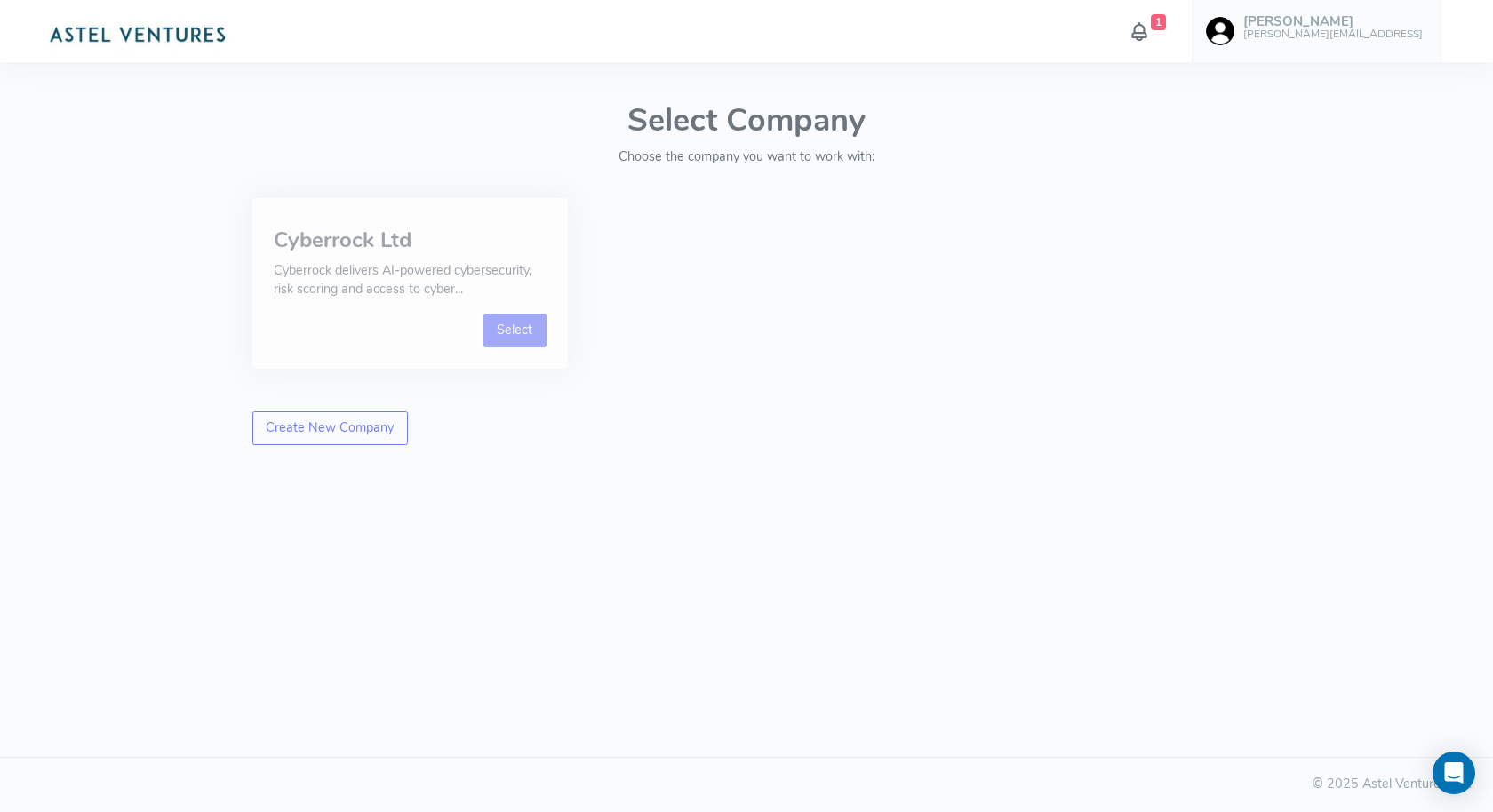 click on "Select" at bounding box center [515, 330] 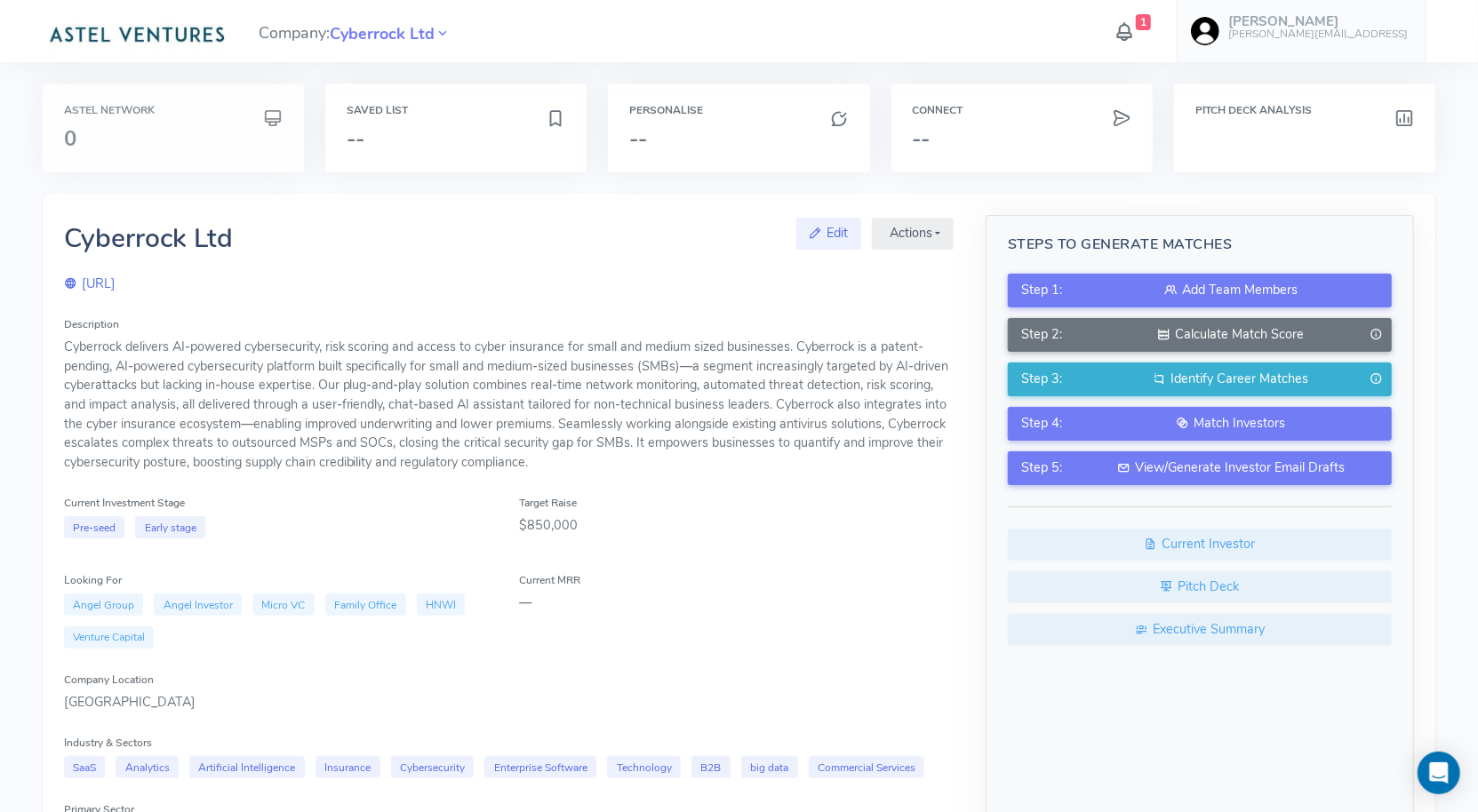click on "0" at bounding box center (173, 139) 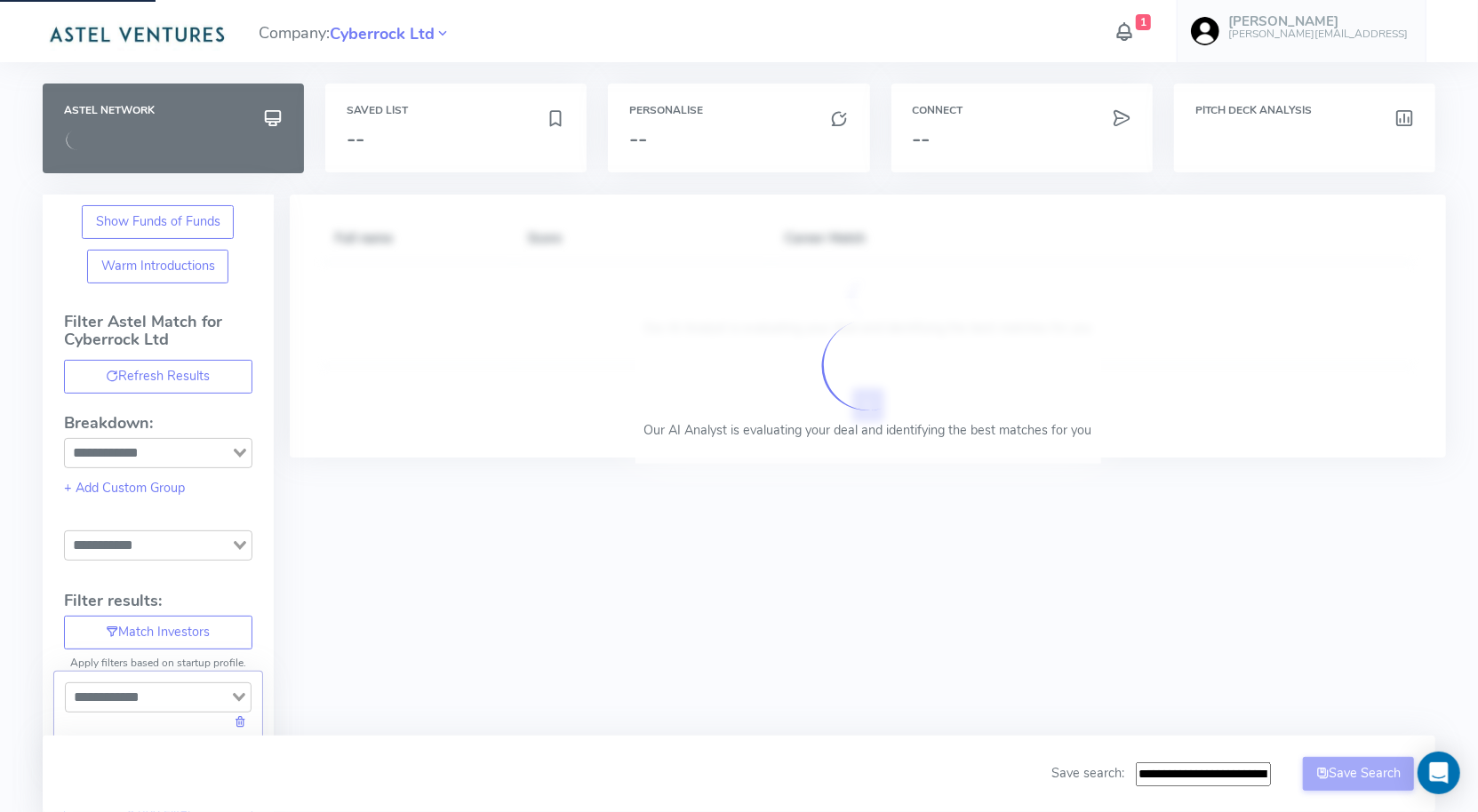 type on "**********" 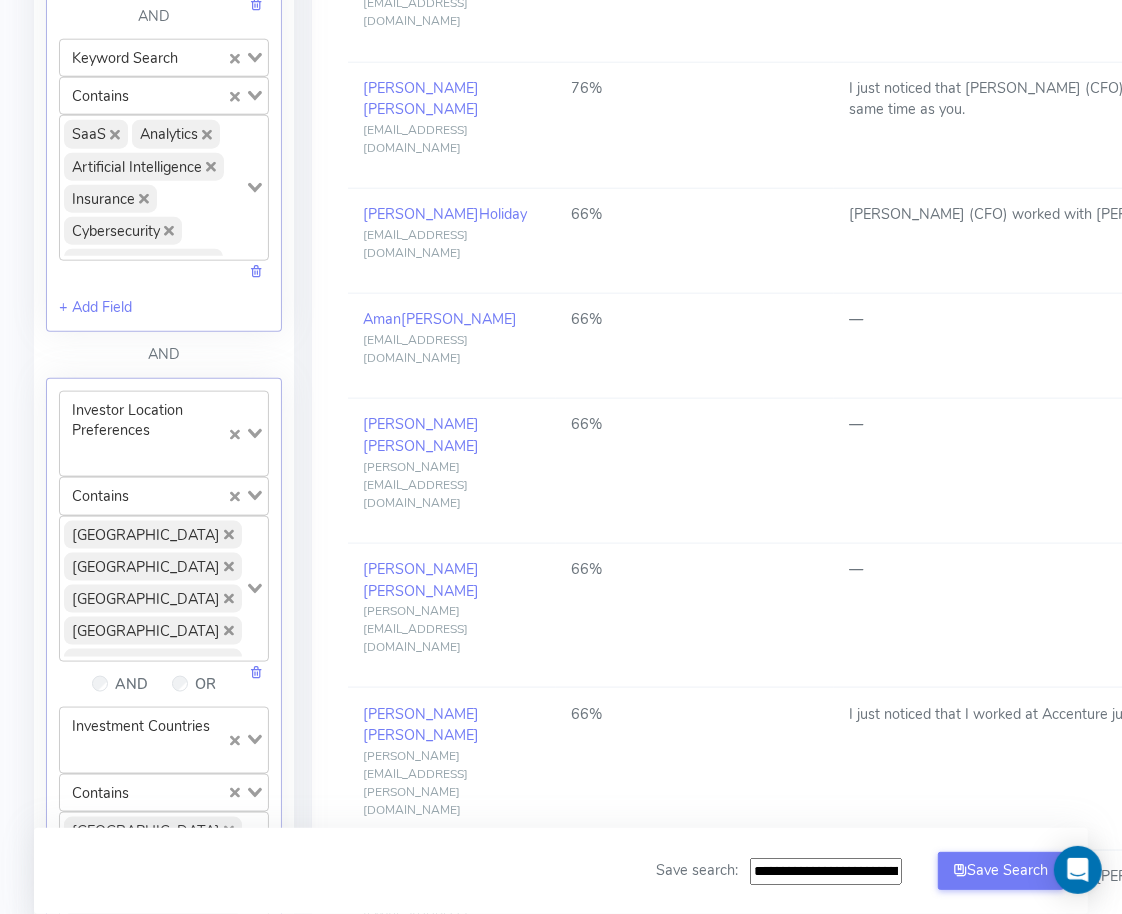 scroll, scrollTop: 1460, scrollLeft: 0, axis: vertical 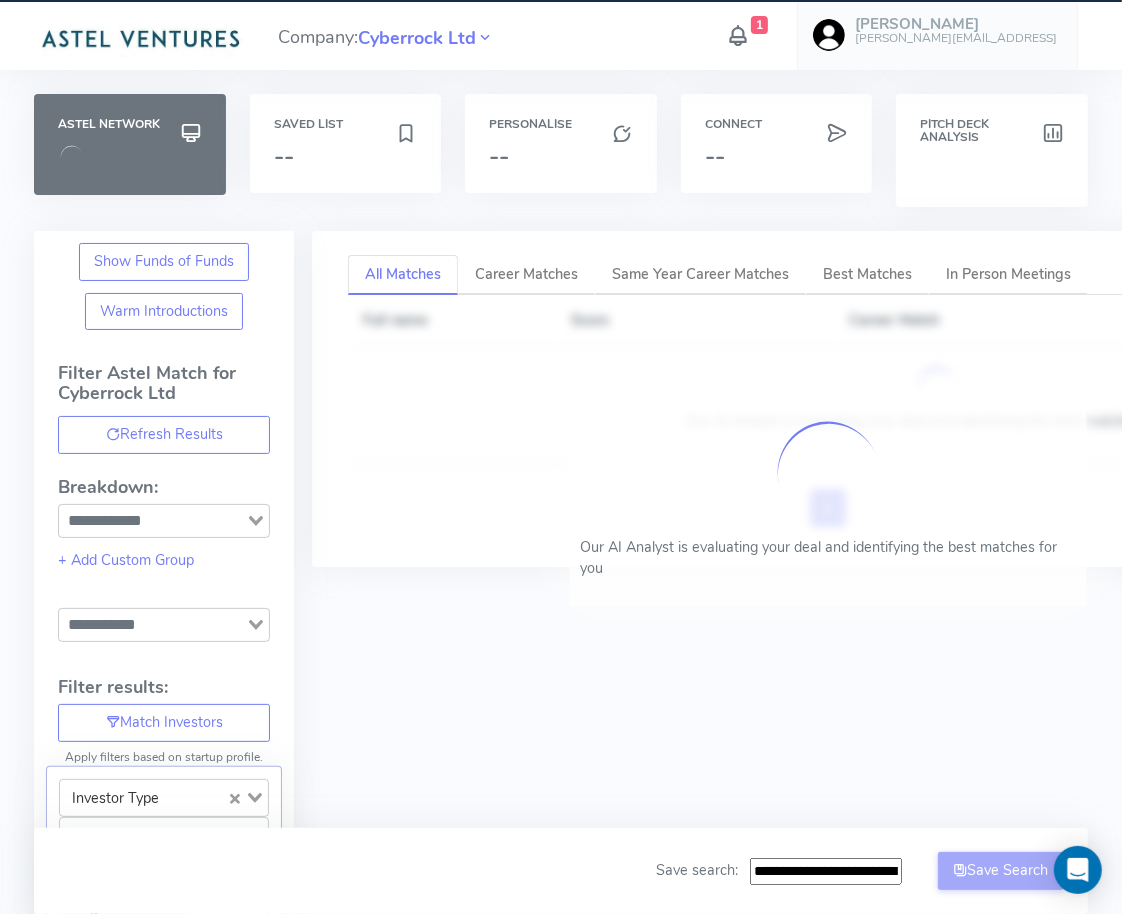 click on "1" at bounding box center [759, 25] 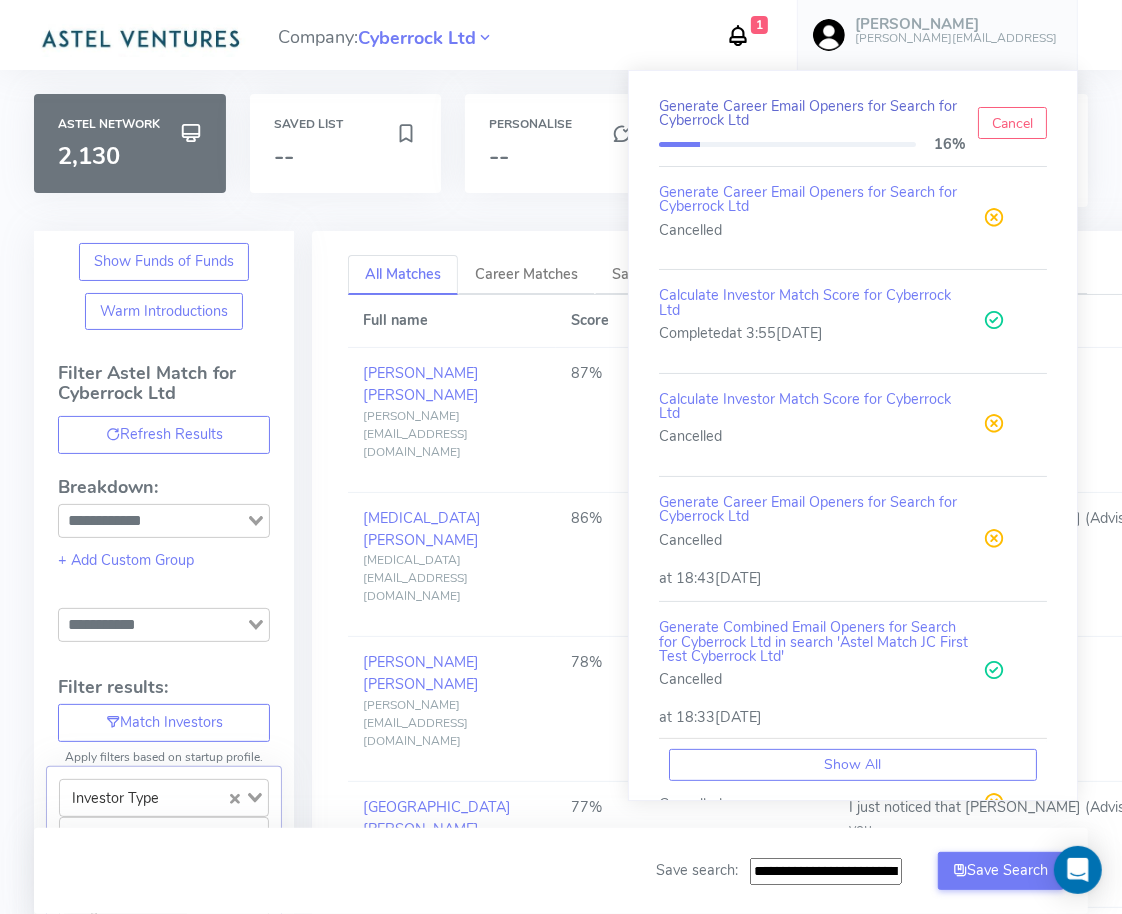 click on "Generate Career Email Openers for Search for Cyberrock Ltd" at bounding box center (808, 113) 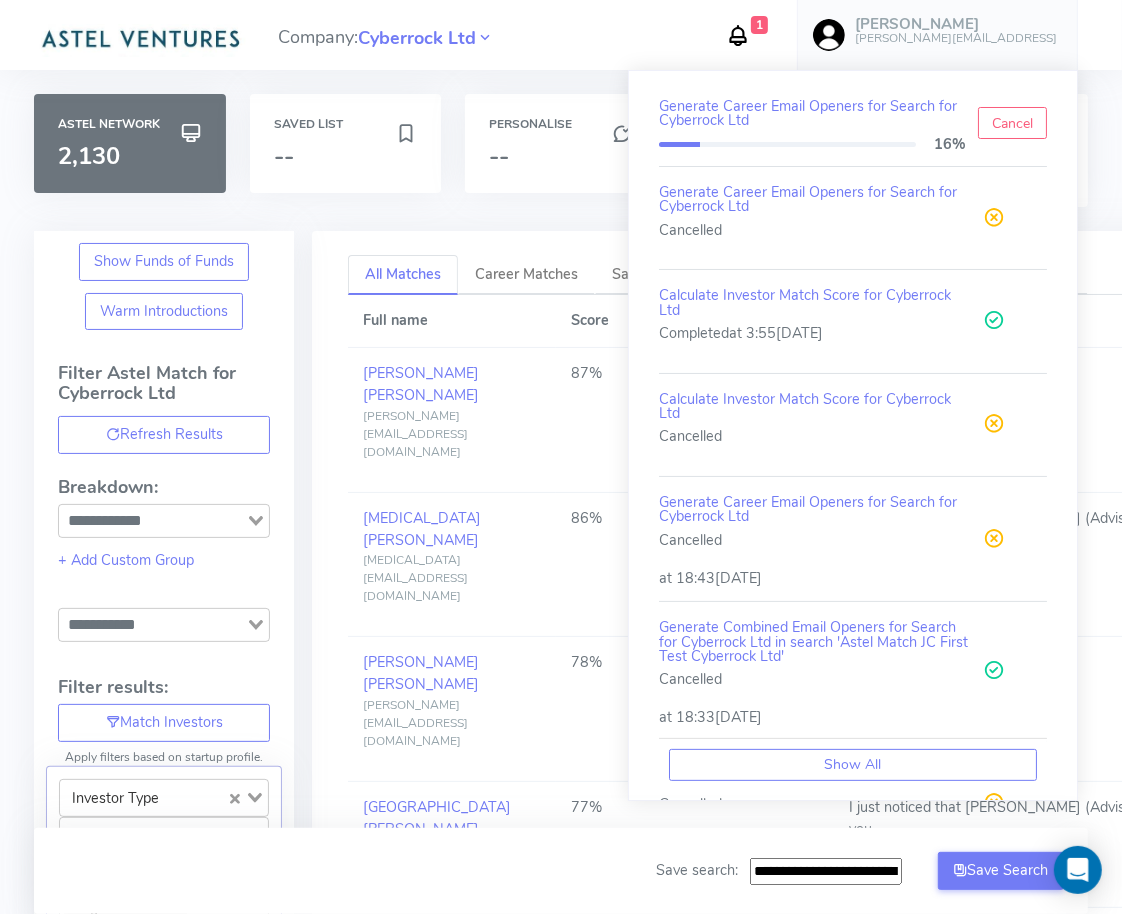 click on "1 Generate Career Email Openers for Search for Cyberrock Ltd 16%  Cancel  Generate Career Email Openers for Search for Cyberrock Ltd Cancelled Calculate Investor Match Score for Cyberrock Ltd  Completed  at 3:55[DATE] Calculate Investor Match Score for Cyberrock Ltd Cancelled Generate Career Email Openers for Search for Cyberrock Ltd Cancelled at 18:43[DATE] Generate Combined Email Openers for Search for Cyberrock Ltd in search 'Astel Match JC First Test Cyberrock Ltd' Cancelled at 18:33[DATE] Generate Career Email Openers for Search for Cyberrock Ltd Cancelled at 18:38[DATE] Fetch Companies and Contacts for Saved Search in search 'Astel Match JC First Test Cyberrock Ltd'  Completed  at 17:39[DATE] Push Saved Search for Cyberrock Ltd in search 'Astel CFO Match2 Cyberrock Ltd'  Completed  Fetch Companies and Contacts for Saved Search in search 'Astel CFO Match2 Cyberrock Ltd'  Completed  at 16:00[DATE]  Show All  John [EMAIL_ADDRESS]" at bounding box center (872, 35) 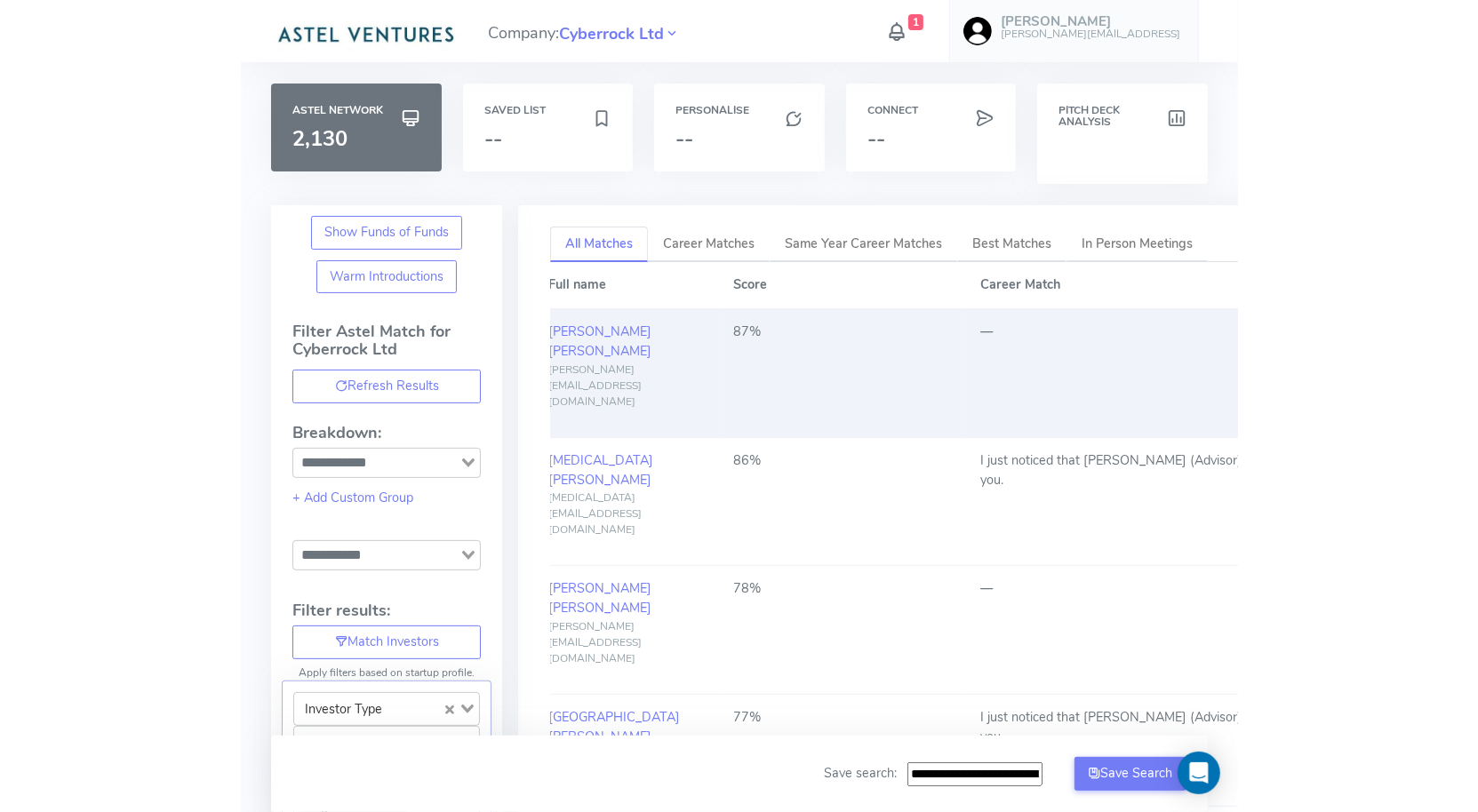 scroll, scrollTop: 0, scrollLeft: 0, axis: both 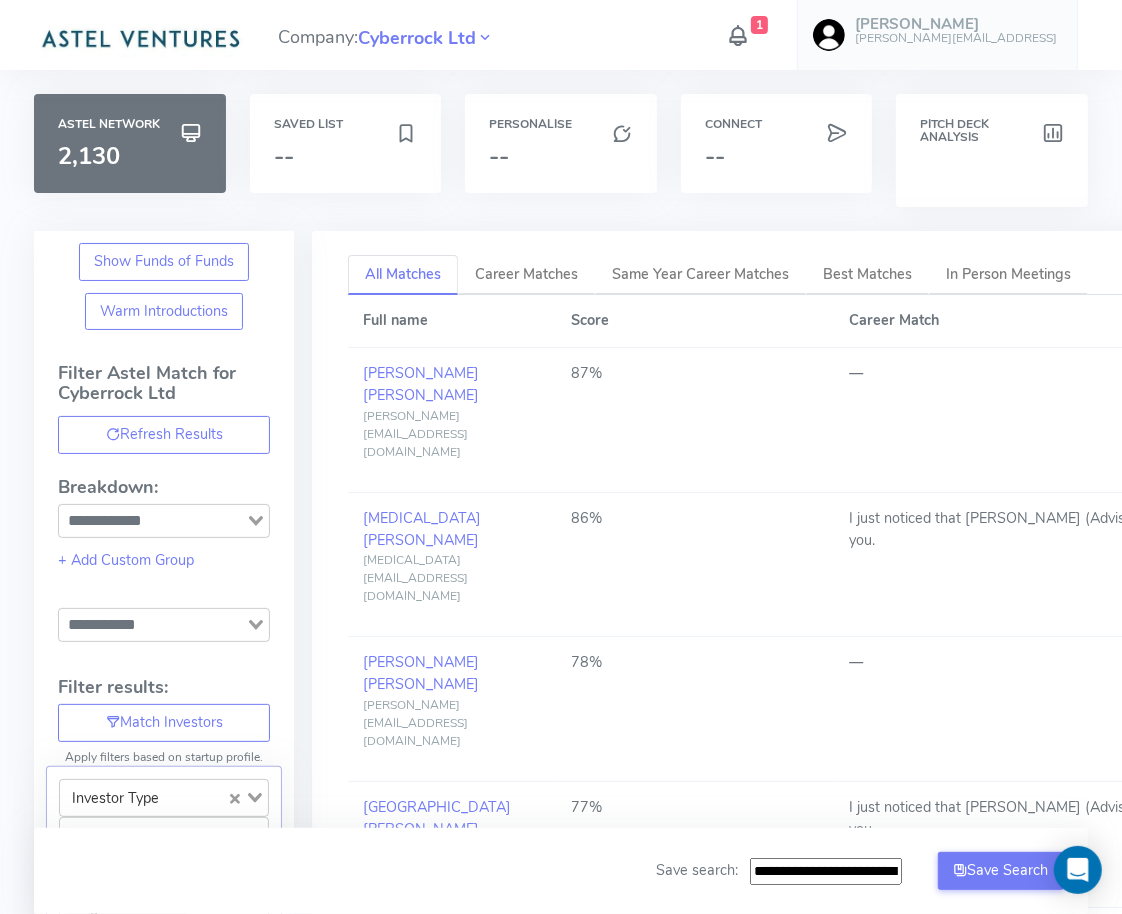 click at bounding box center (738, 35) 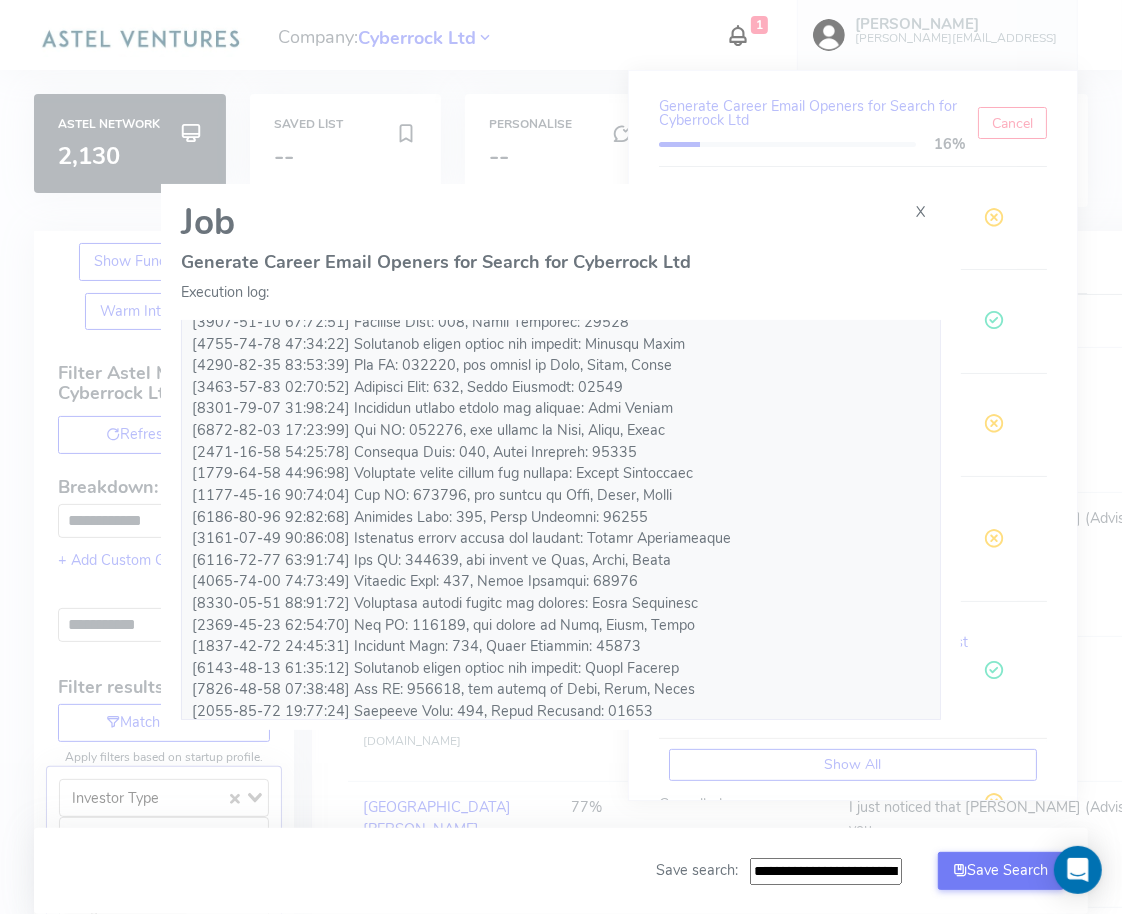 scroll, scrollTop: 40544, scrollLeft: 0, axis: vertical 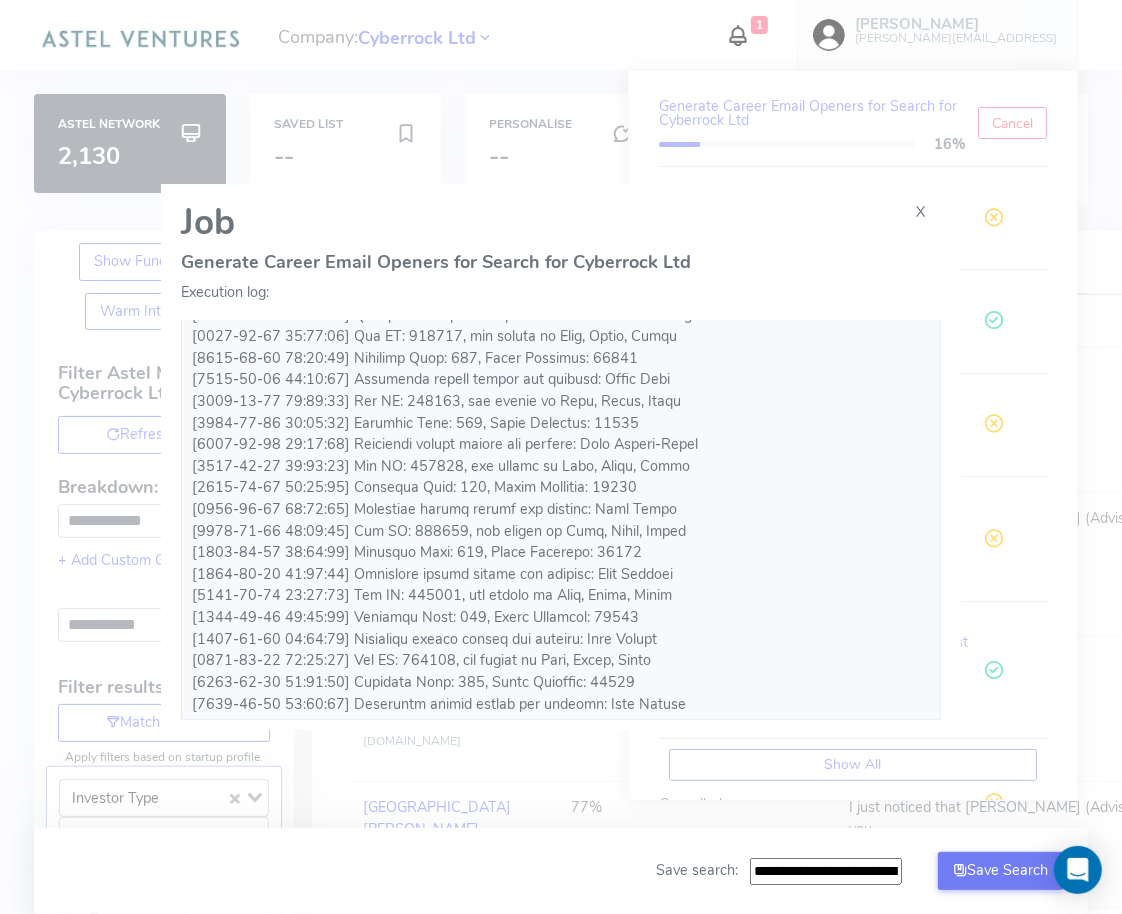 click on "X" at bounding box center (921, 213) 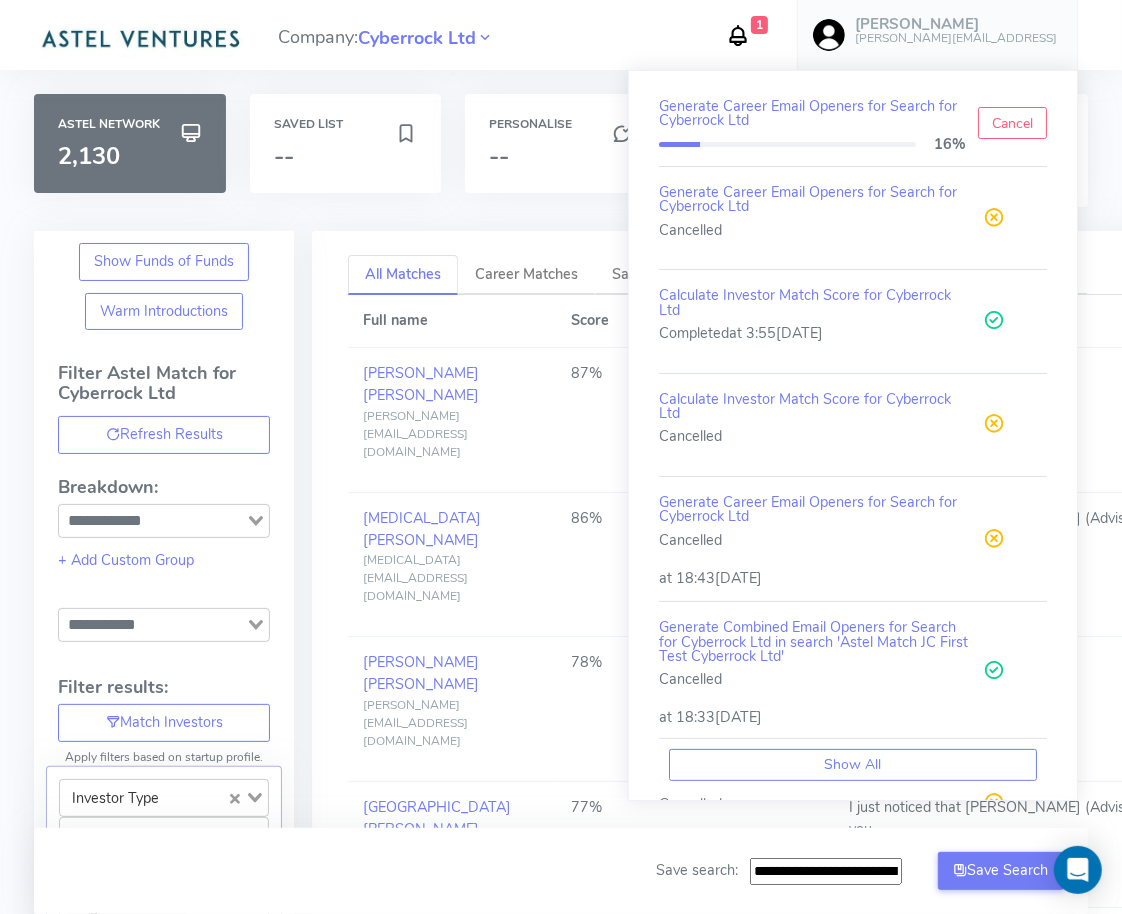 click on "1" at bounding box center [738, 35] 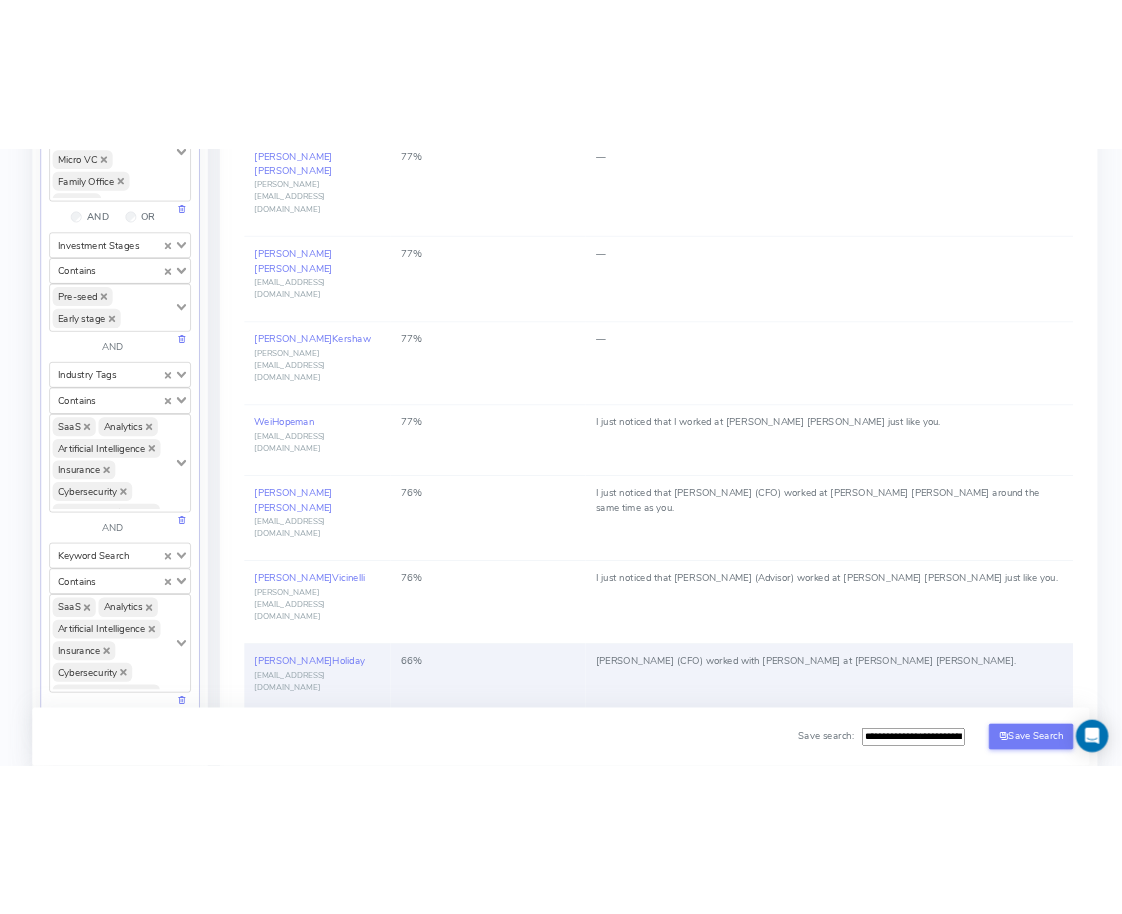 scroll, scrollTop: 923, scrollLeft: 0, axis: vertical 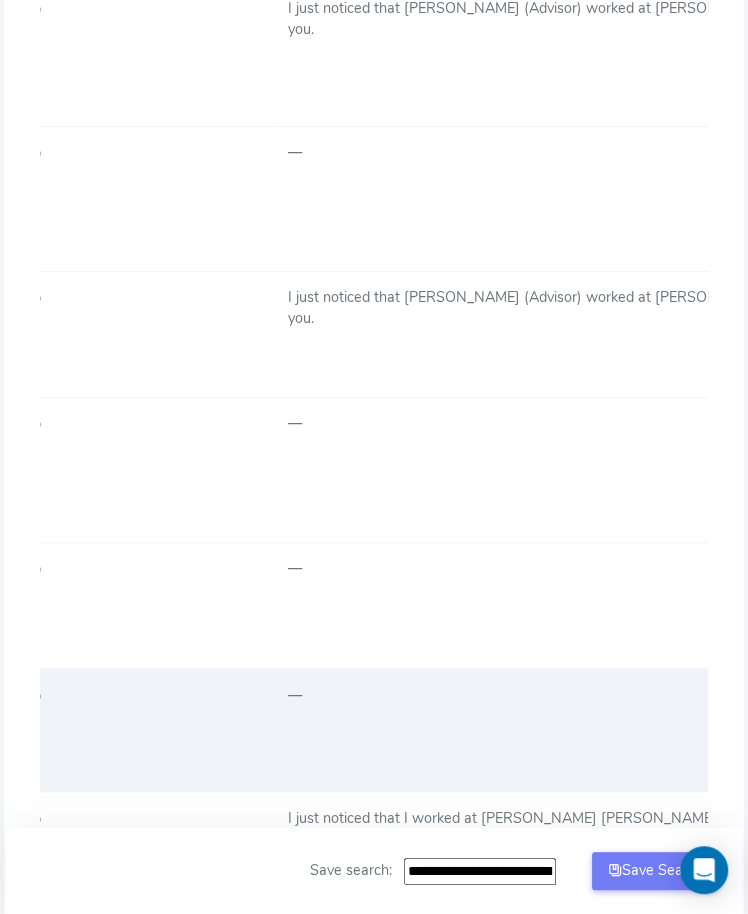 click on "—" at bounding box center (620, 730) 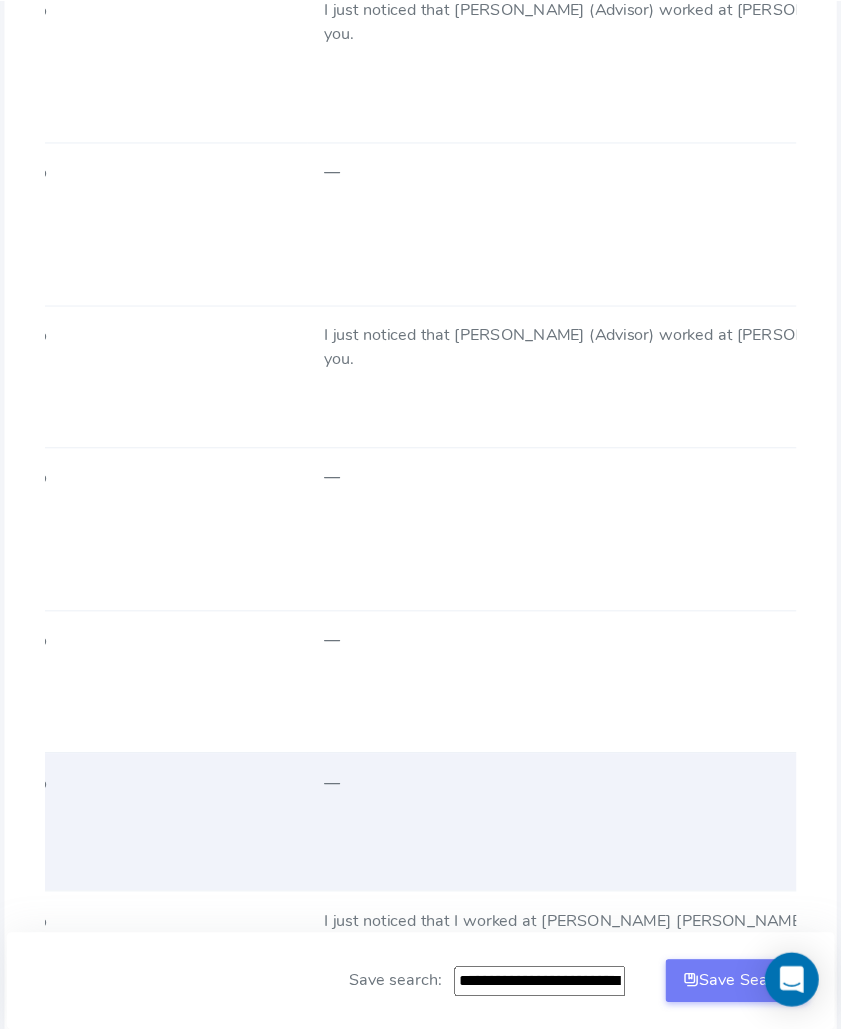 scroll, scrollTop: 575, scrollLeft: 0, axis: vertical 